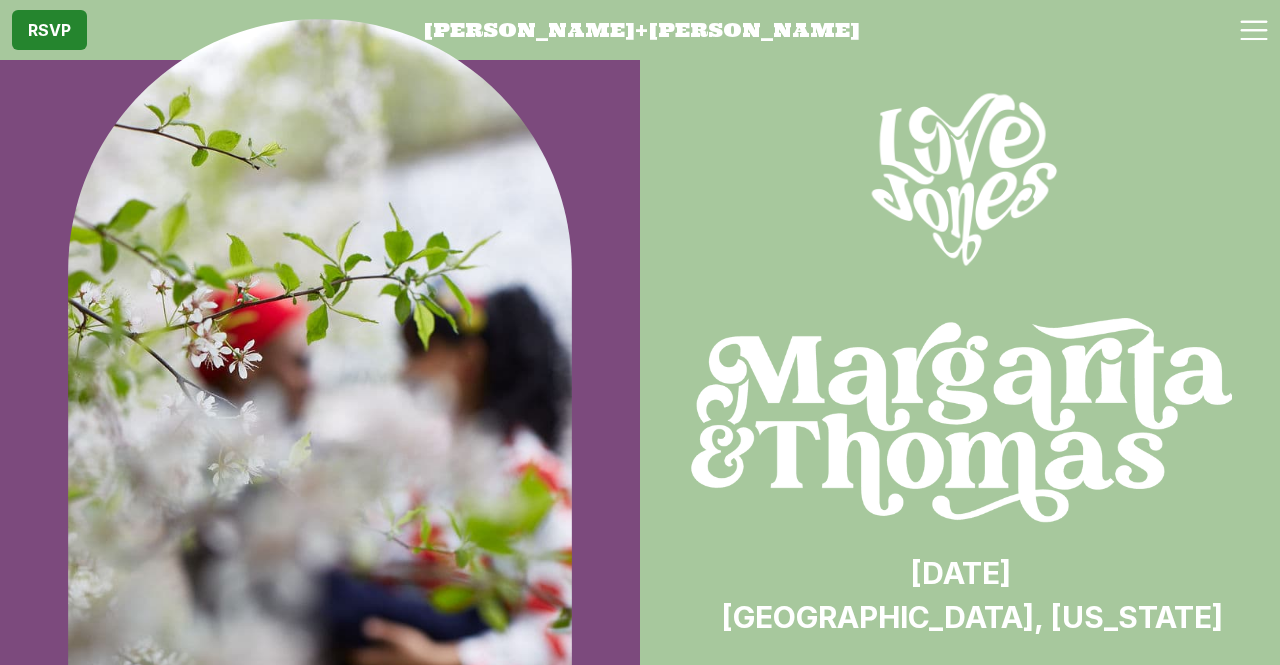 scroll, scrollTop: 0, scrollLeft: 0, axis: both 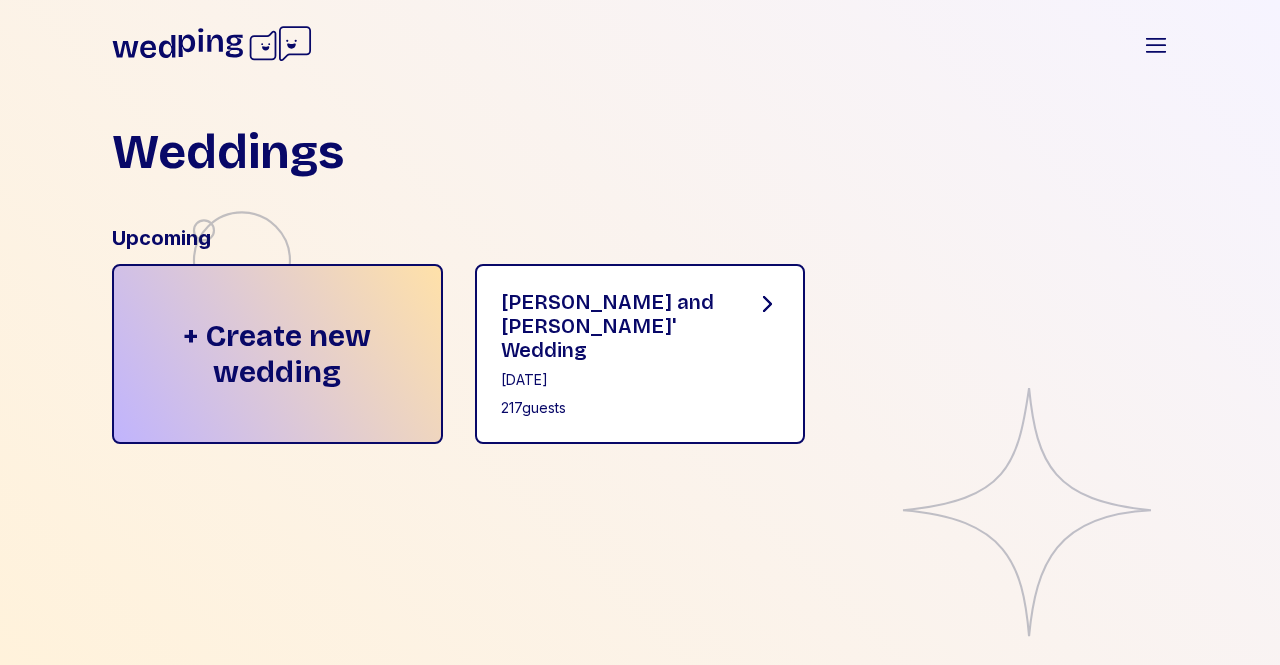 click on "[PERSON_NAME] and [PERSON_NAME]' Wedding" at bounding box center (612, 326) 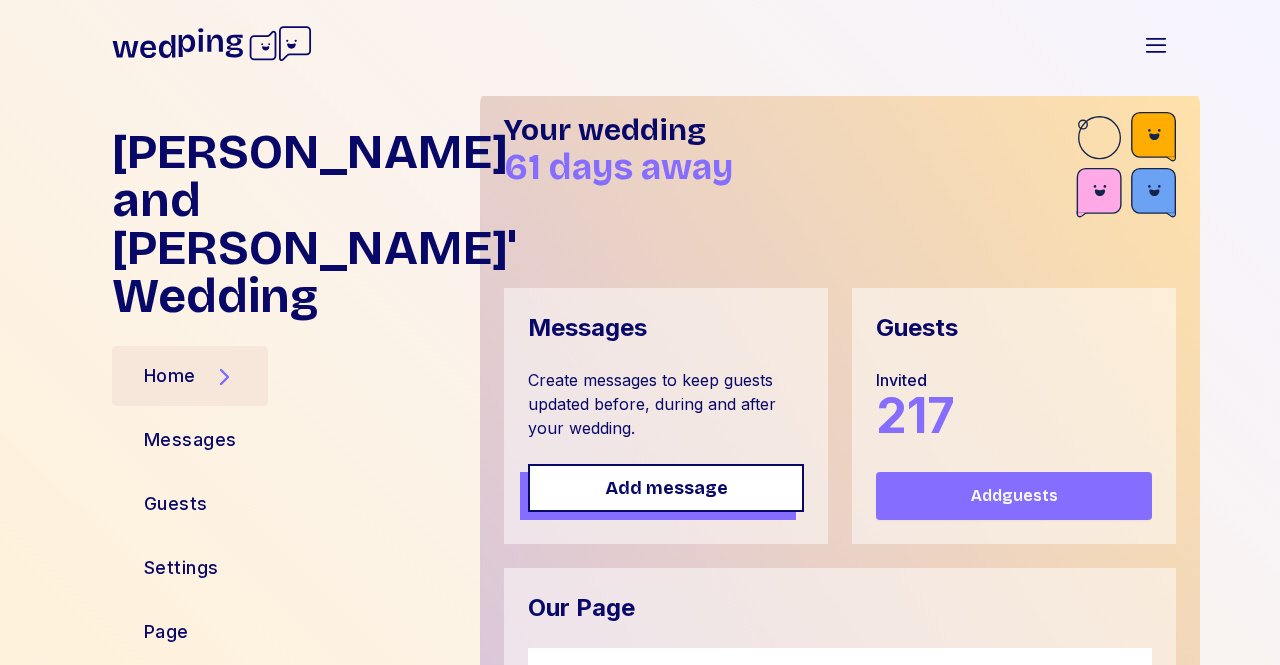 scroll, scrollTop: 10, scrollLeft: 0, axis: vertical 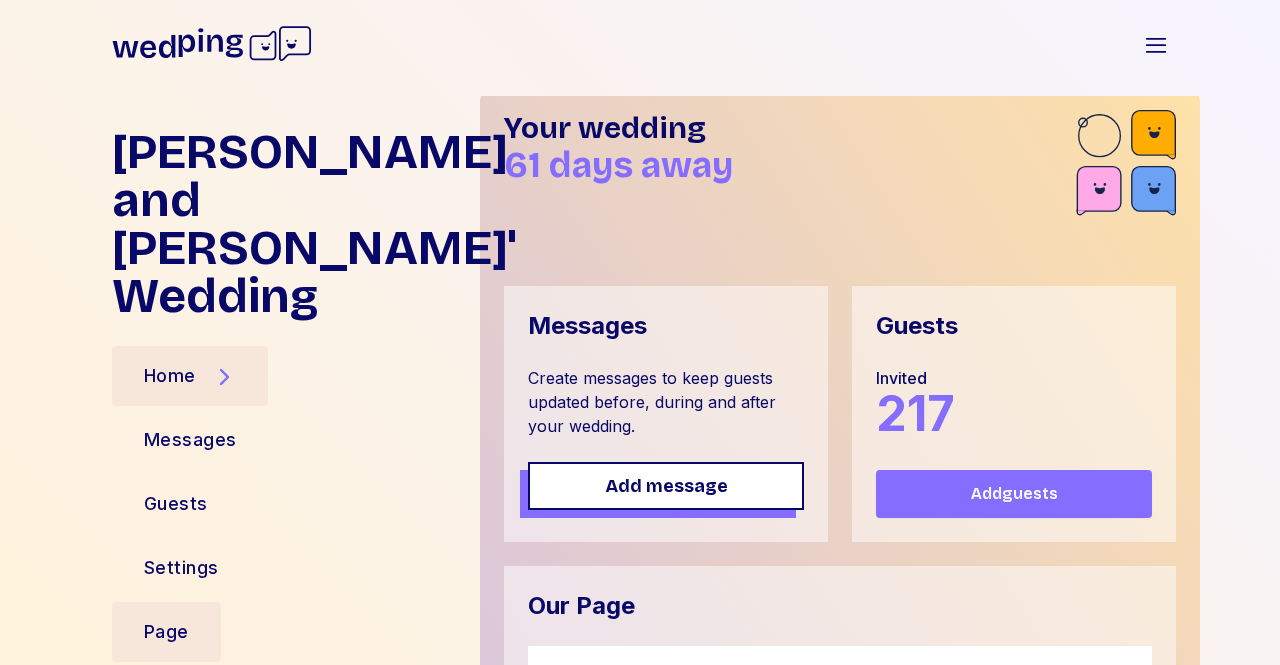 click on "Page" at bounding box center (166, 632) 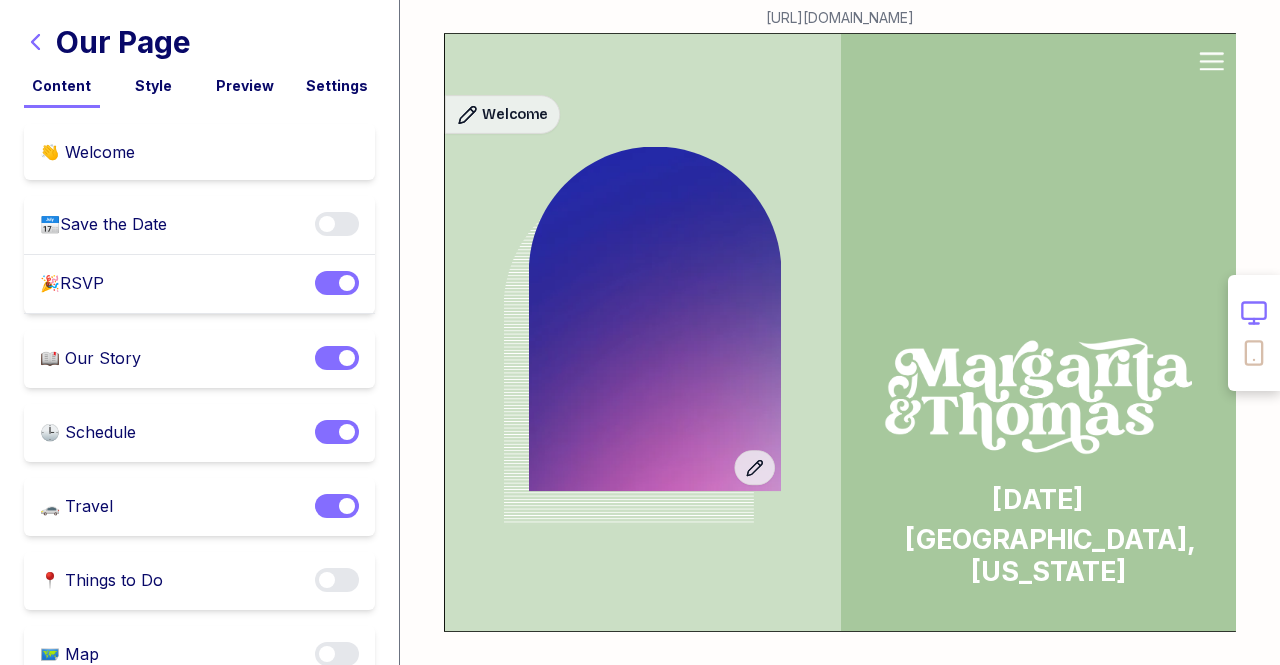 scroll, scrollTop: 10, scrollLeft: 0, axis: vertical 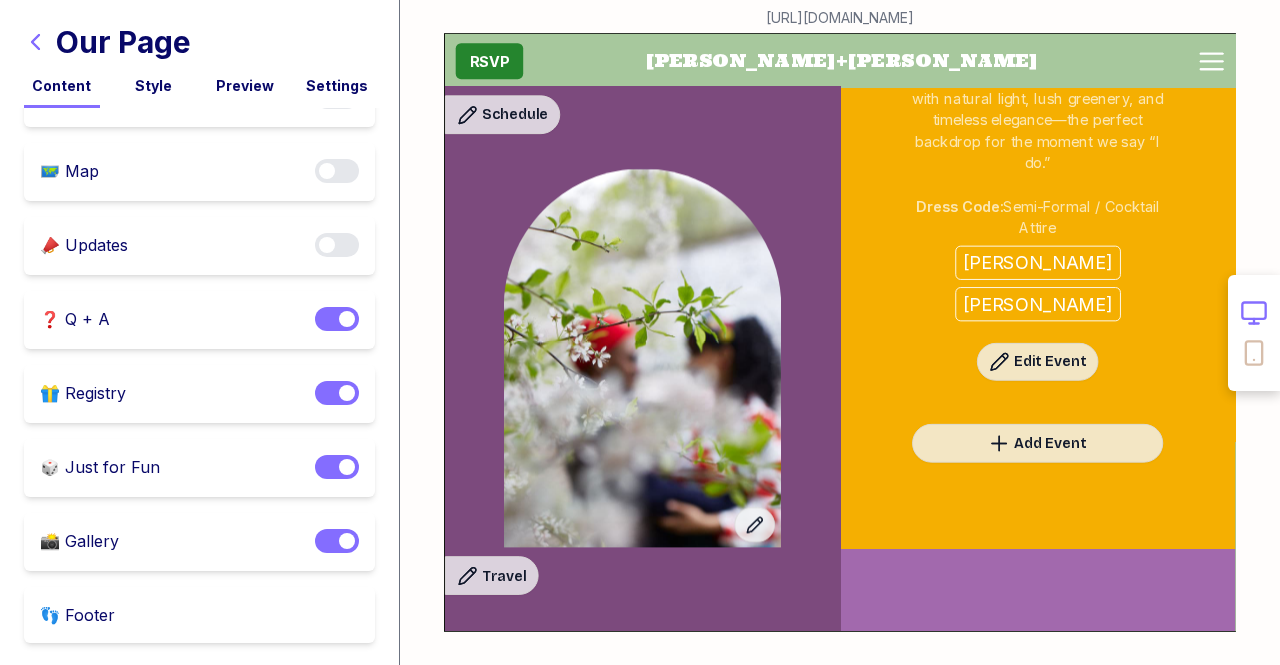 click on "📣   Updates Enable notifications" at bounding box center [199, 246] 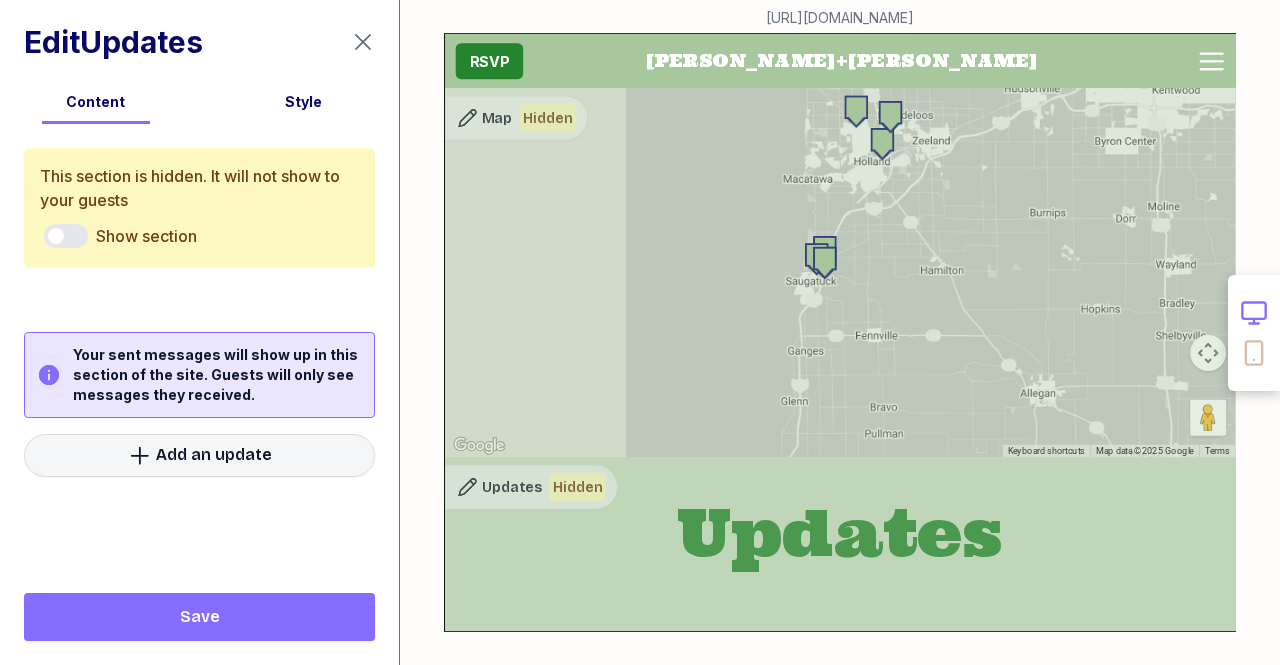 scroll, scrollTop: 9958, scrollLeft: 0, axis: vertical 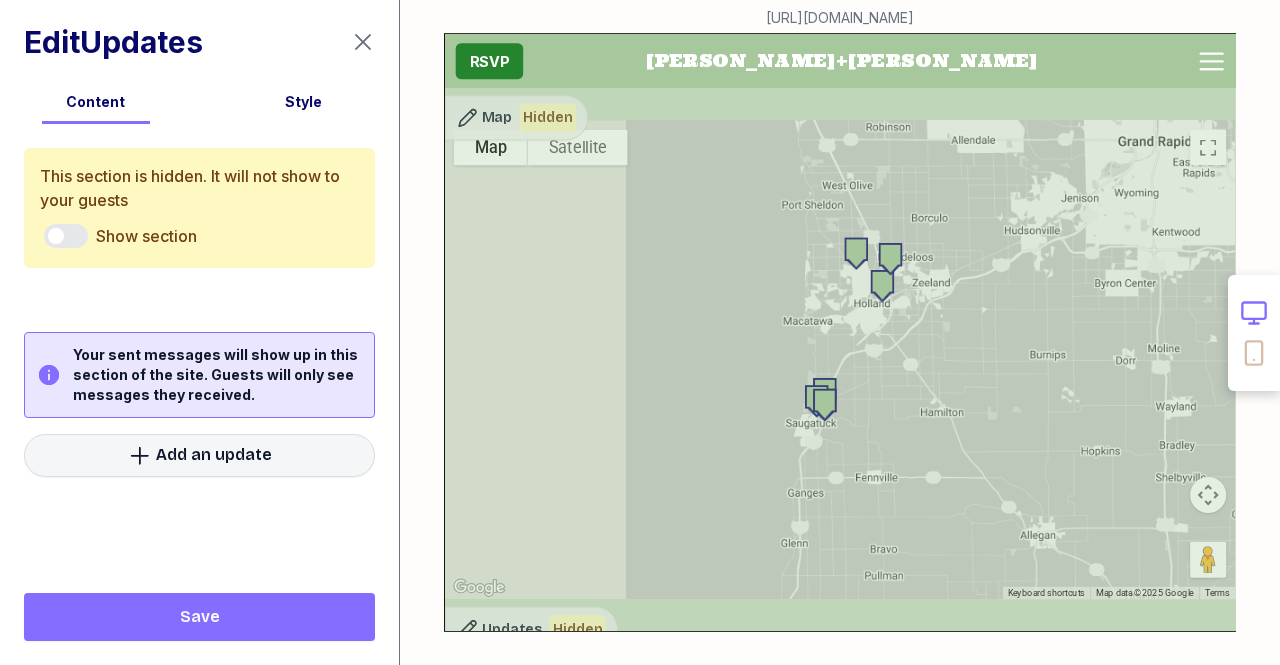 click 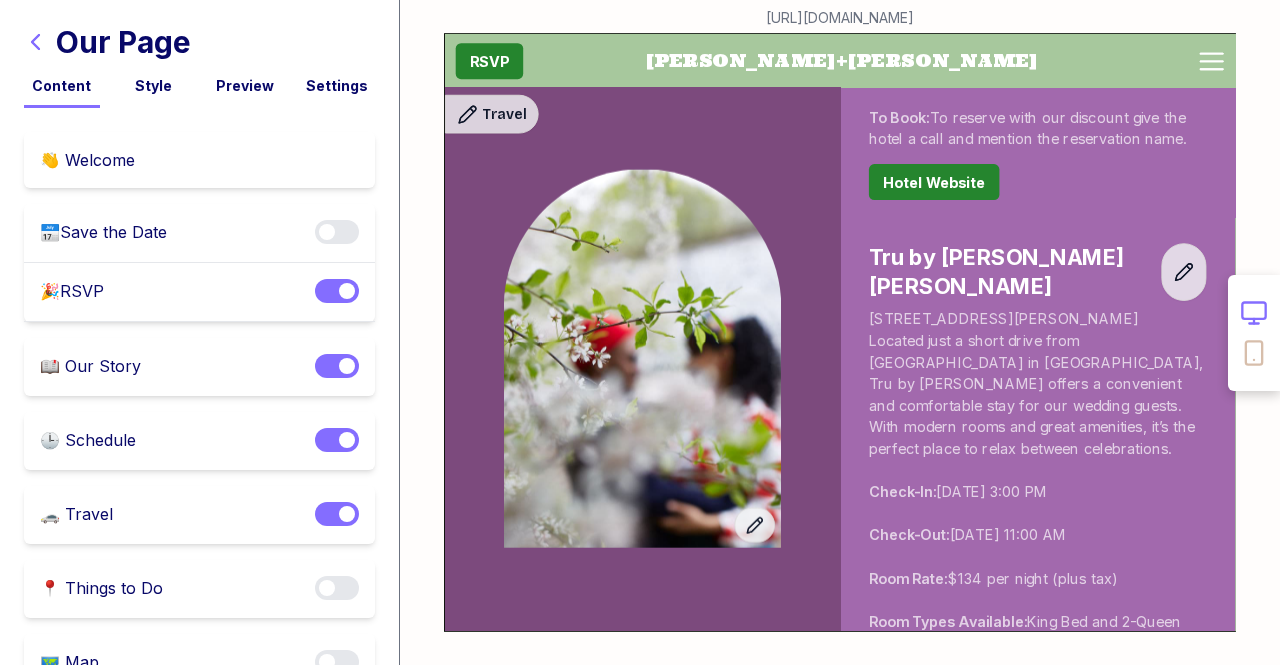 scroll, scrollTop: 7157, scrollLeft: 0, axis: vertical 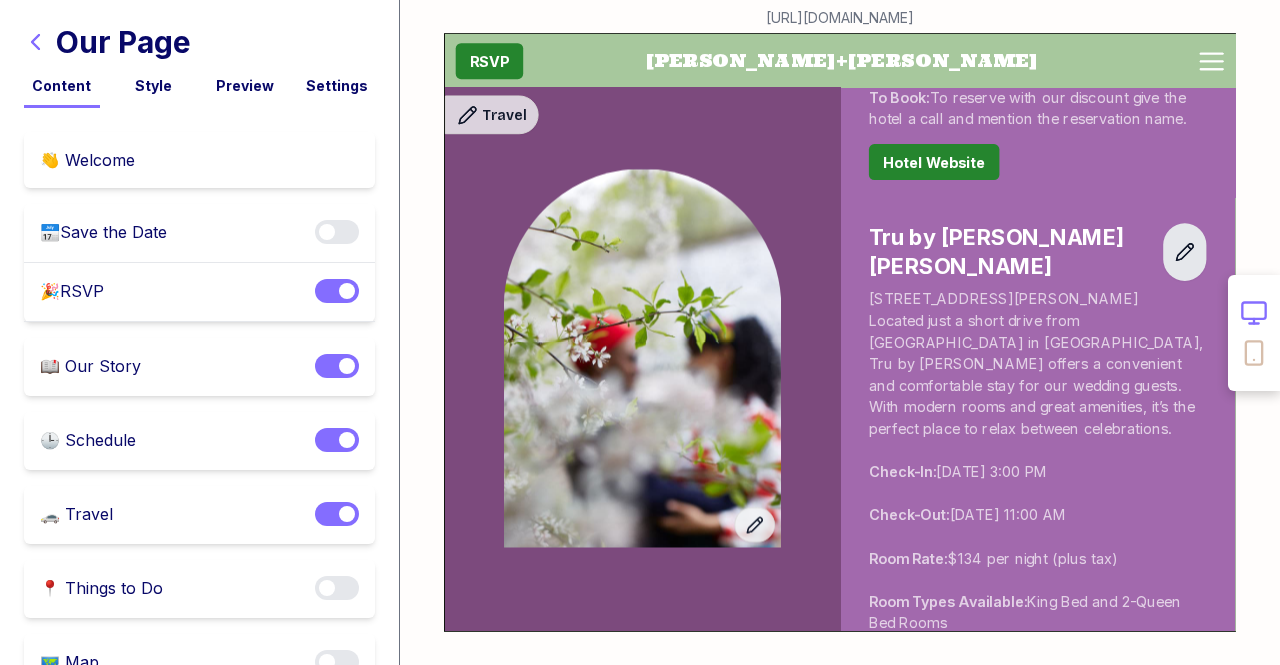 click 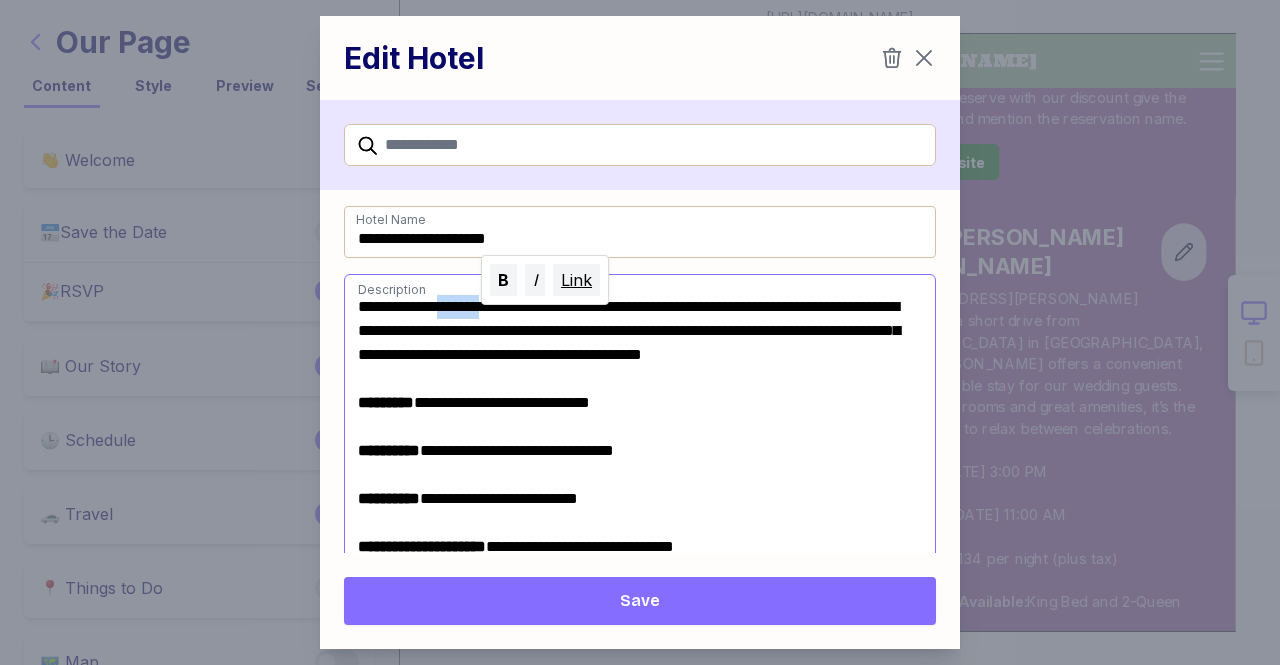 drag, startPoint x: 508, startPoint y: 306, endPoint x: 456, endPoint y: 305, distance: 52.009613 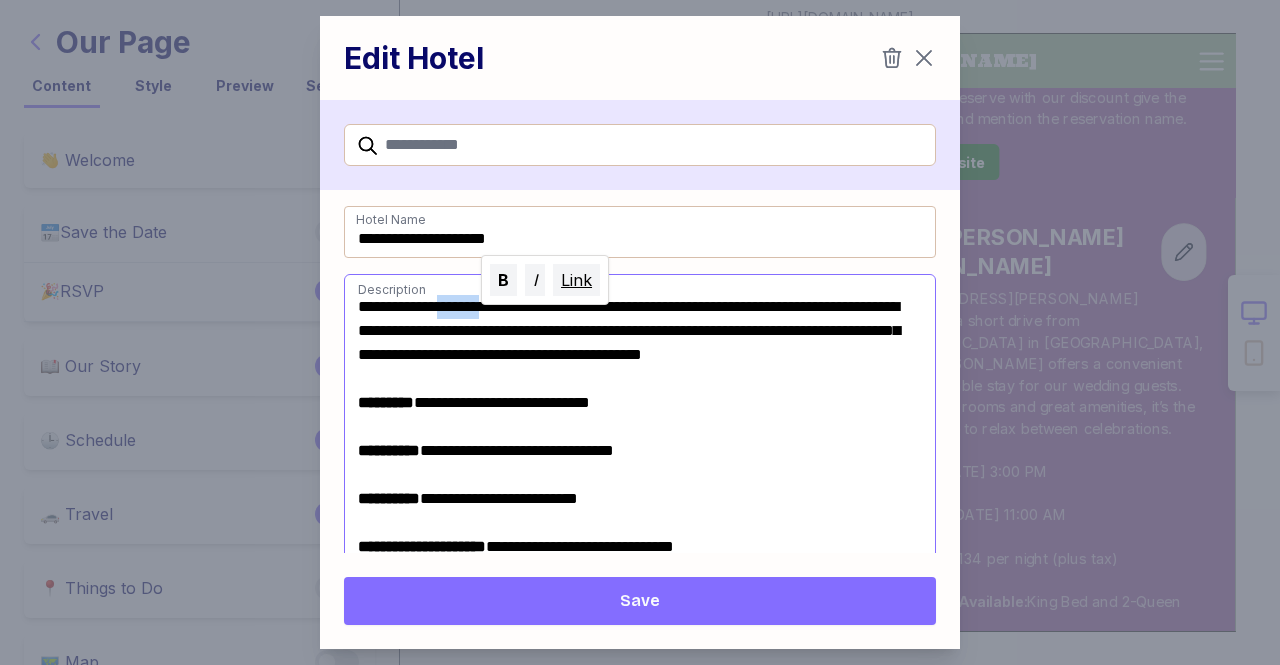 click on "**********" at bounding box center [629, 330] 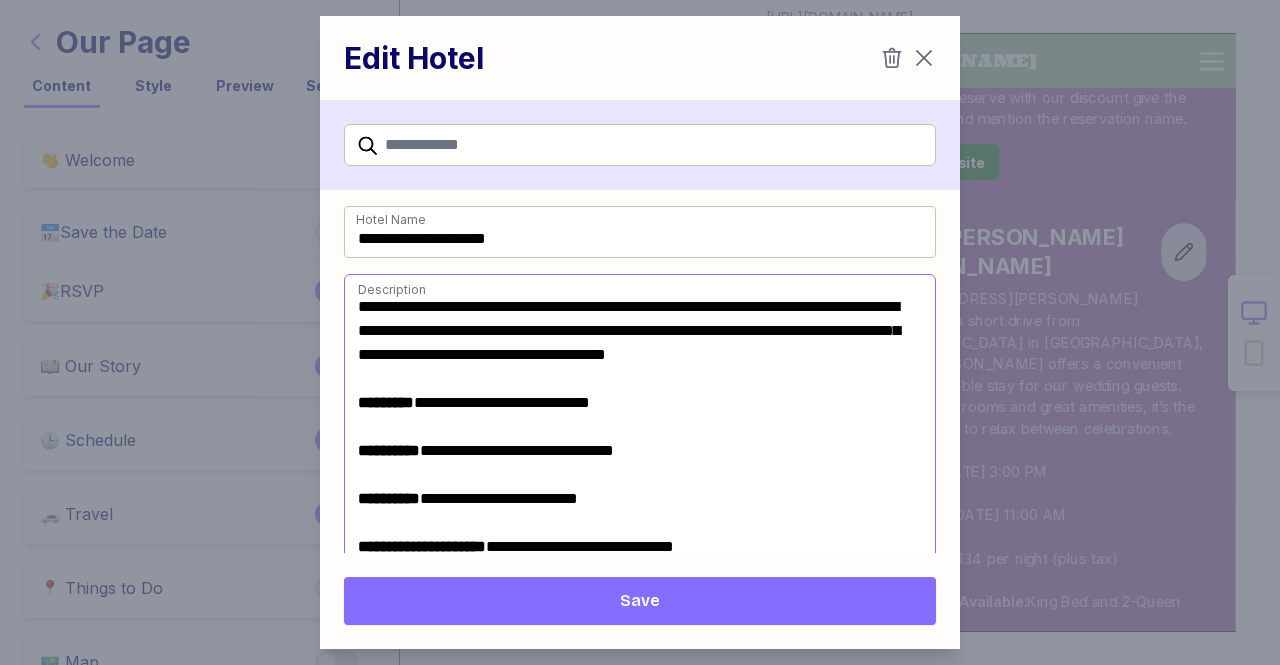 type 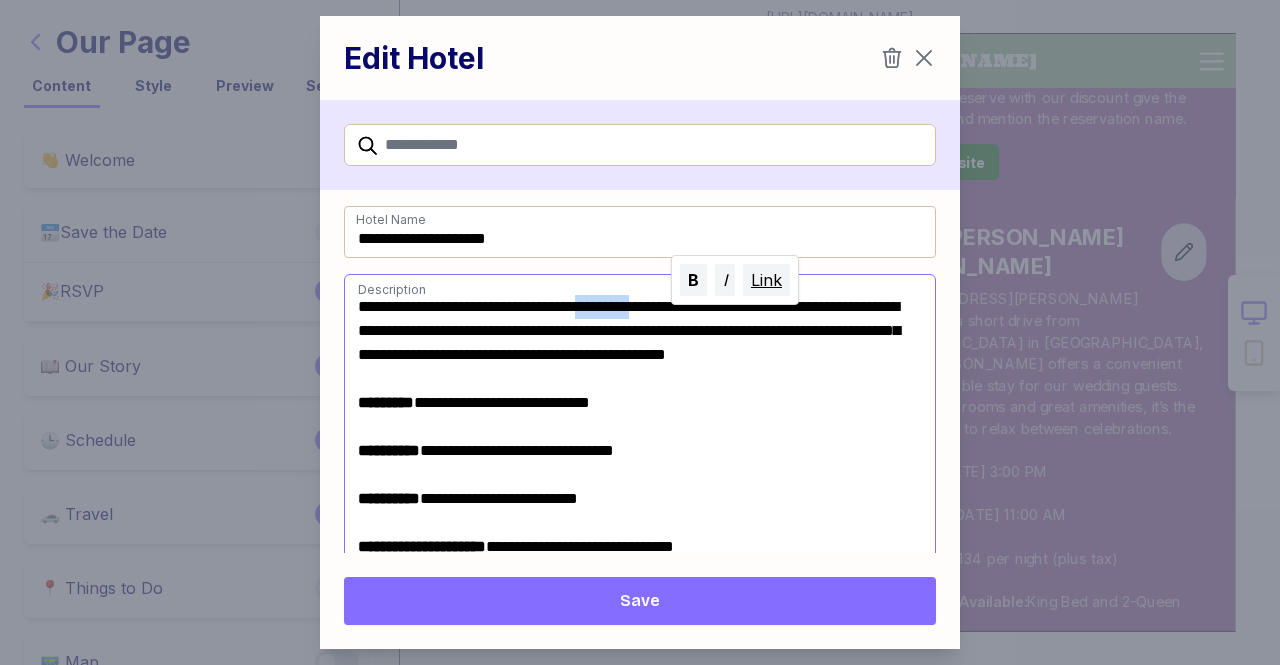 drag, startPoint x: 709, startPoint y: 299, endPoint x: 633, endPoint y: 305, distance: 76.23647 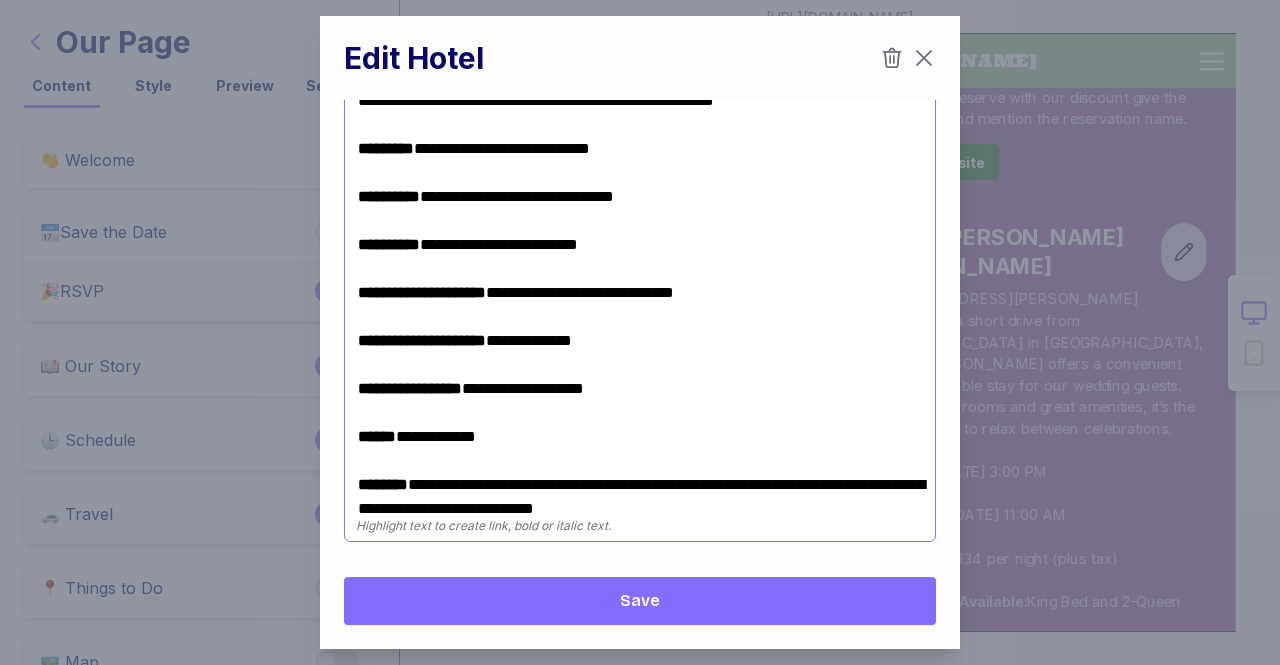 scroll, scrollTop: 253, scrollLeft: 0, axis: vertical 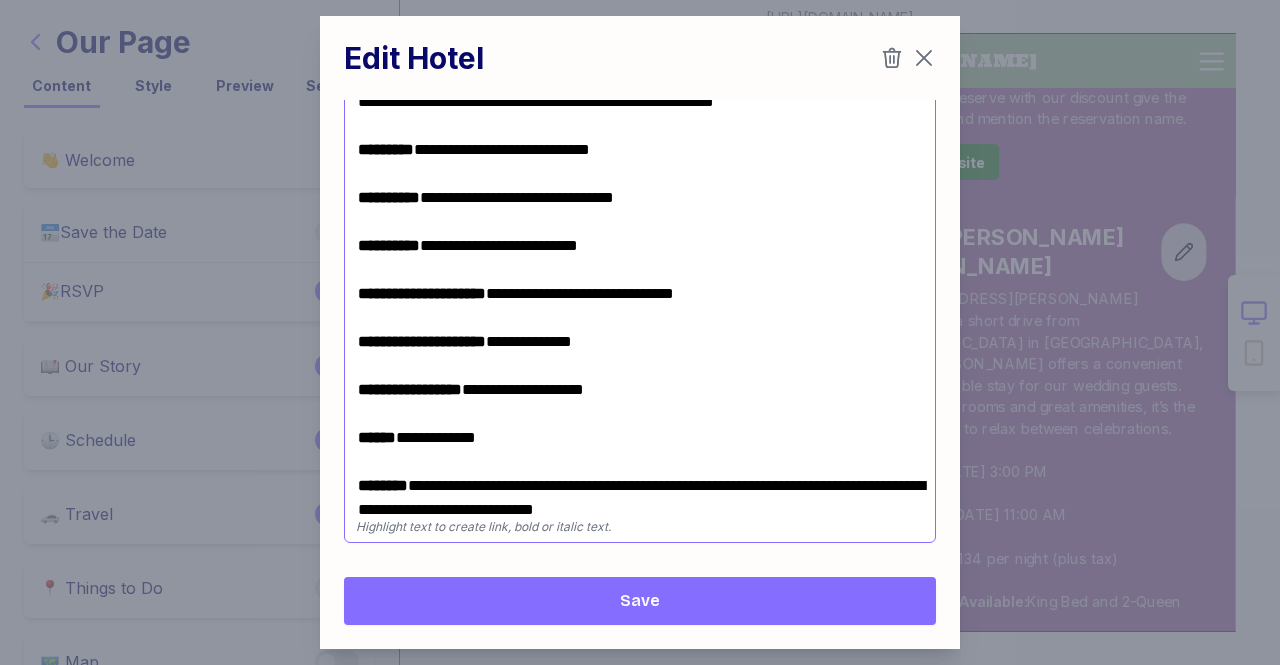click on "**********" at bounding box center (640, 174) 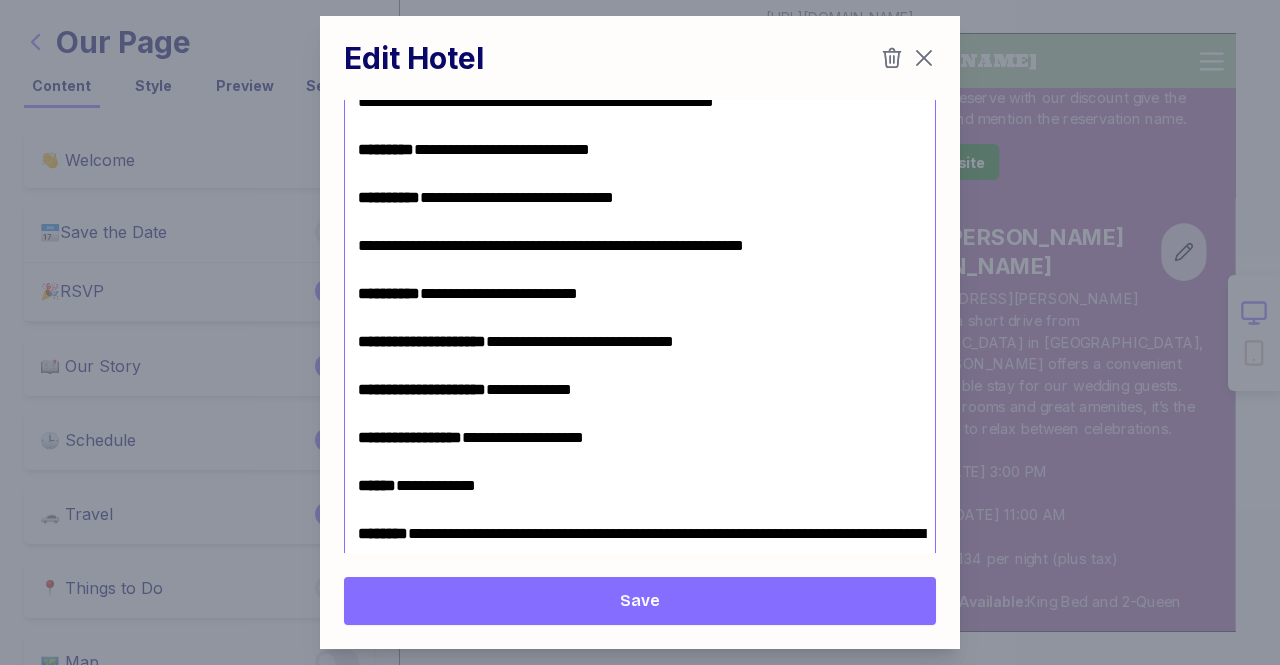 click on "**********" at bounding box center [551, 245] 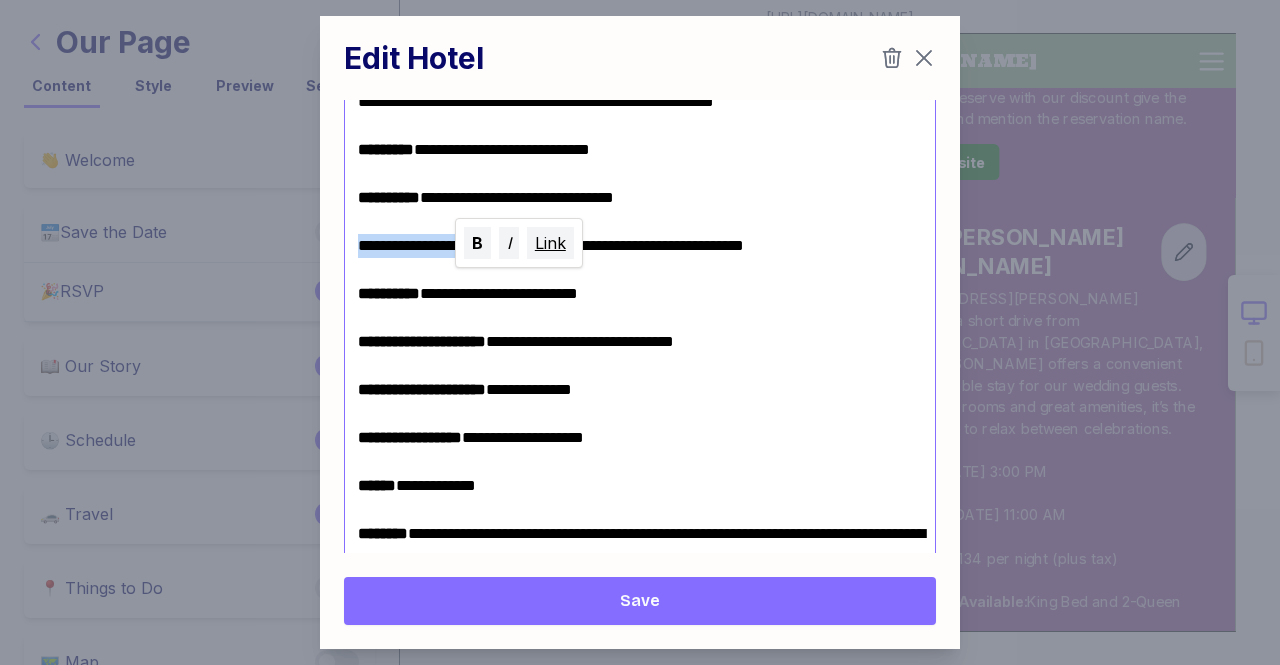 drag, startPoint x: 553, startPoint y: 267, endPoint x: 360, endPoint y: 270, distance: 193.02332 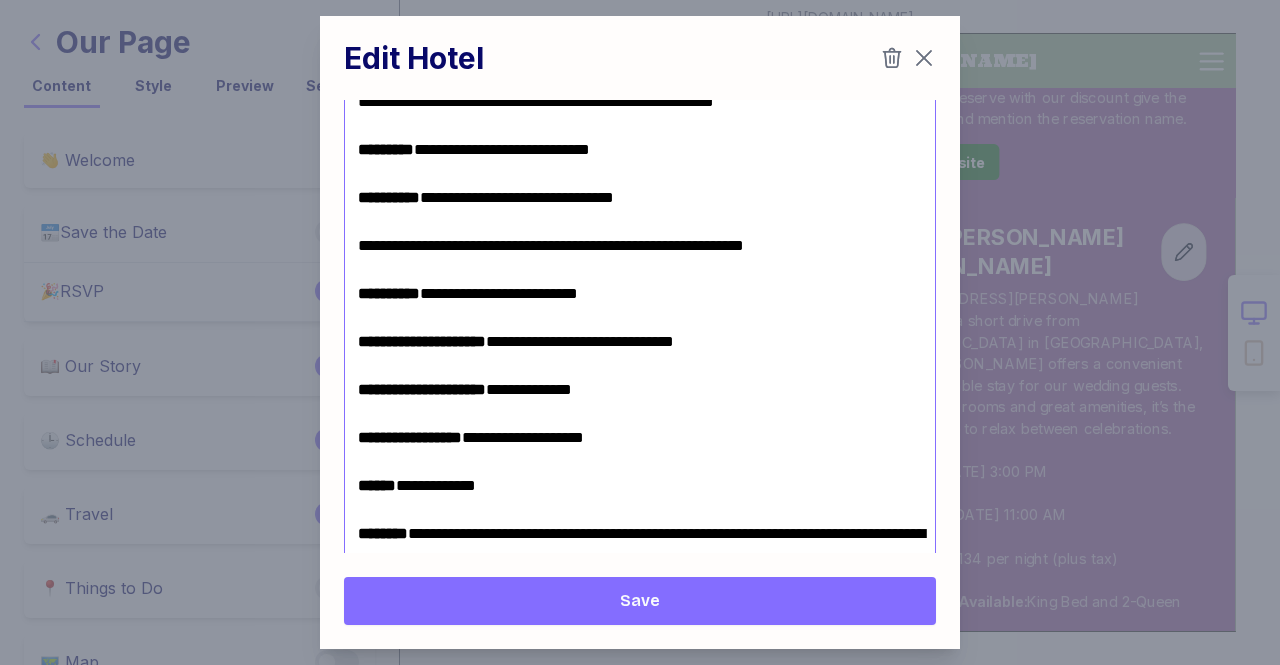 click on "**********" at bounding box center (389, 293) 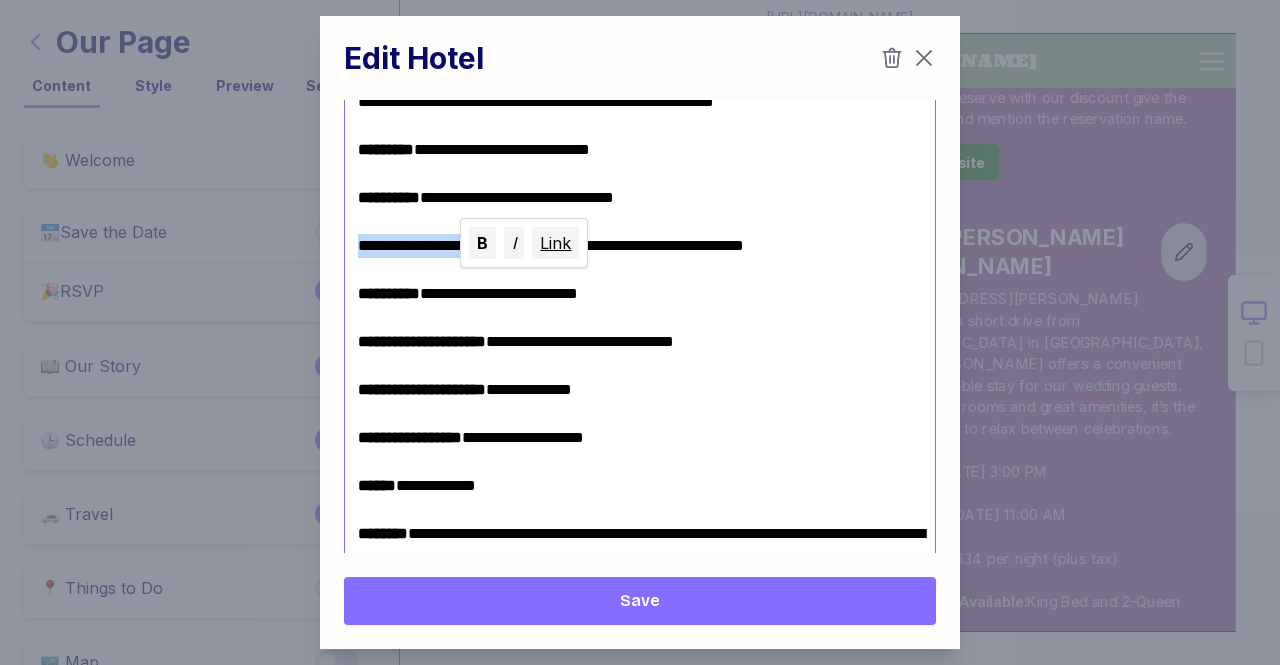 drag, startPoint x: 551, startPoint y: 268, endPoint x: 362, endPoint y: 257, distance: 189.31984 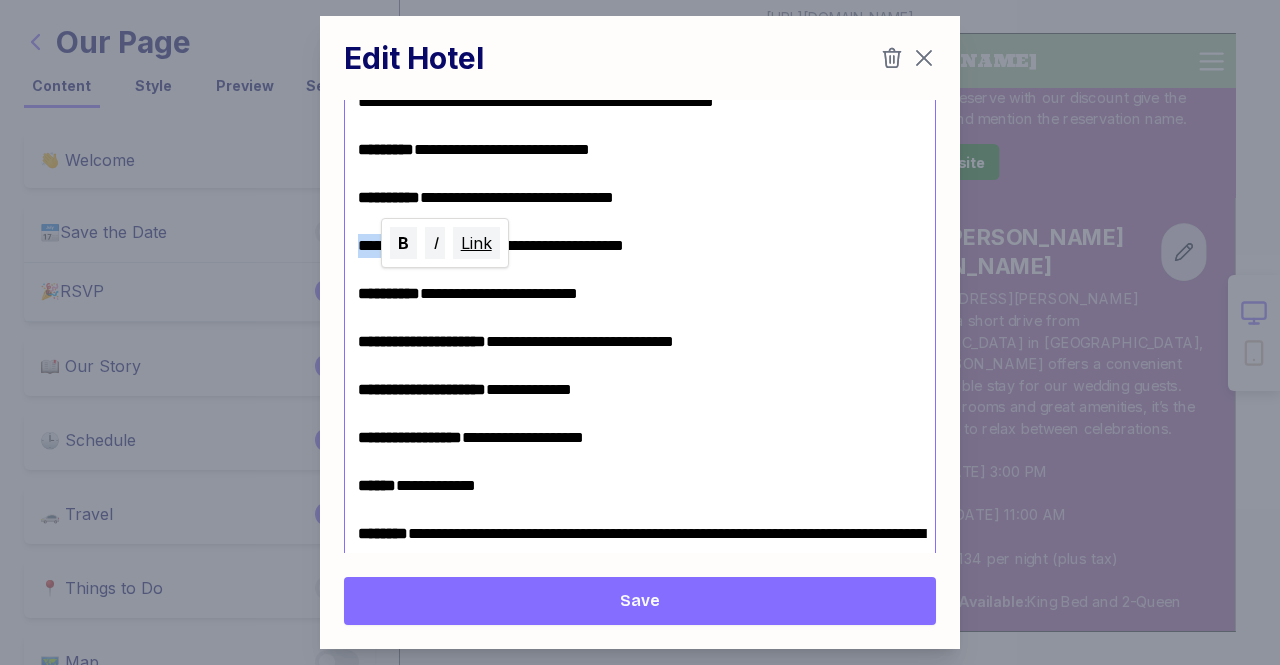 drag, startPoint x: 400, startPoint y: 271, endPoint x: 356, endPoint y: 264, distance: 44.553337 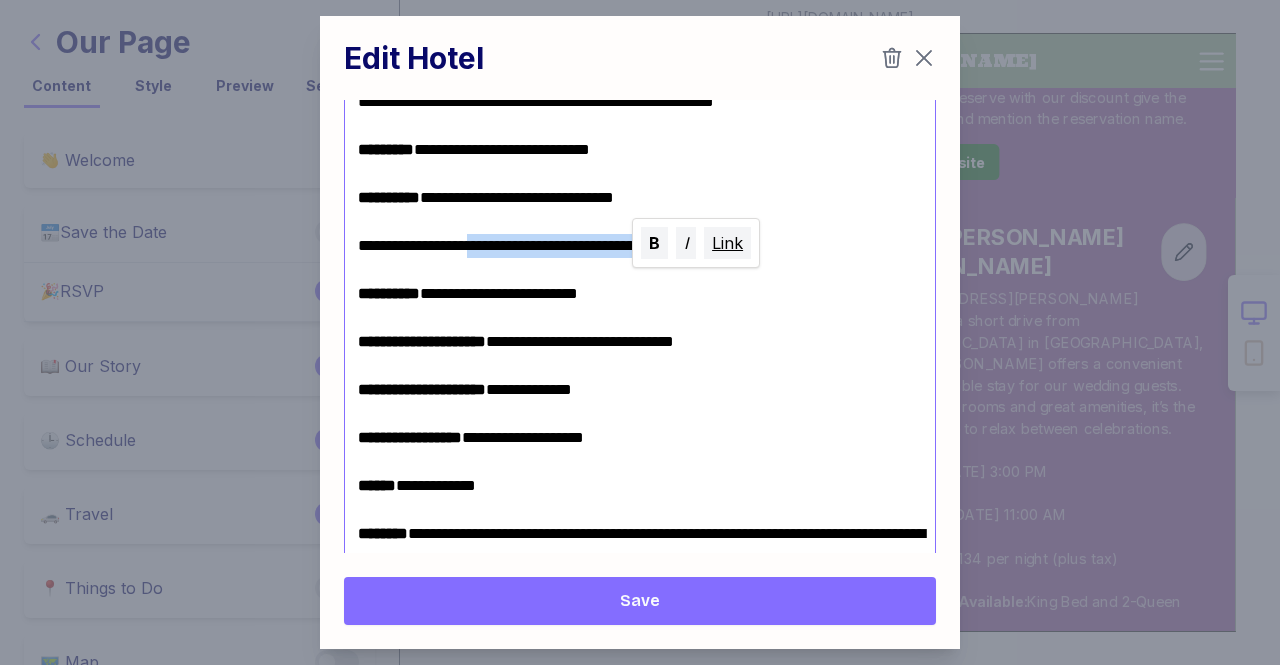 drag, startPoint x: 804, startPoint y: 267, endPoint x: 493, endPoint y: 274, distance: 311.07877 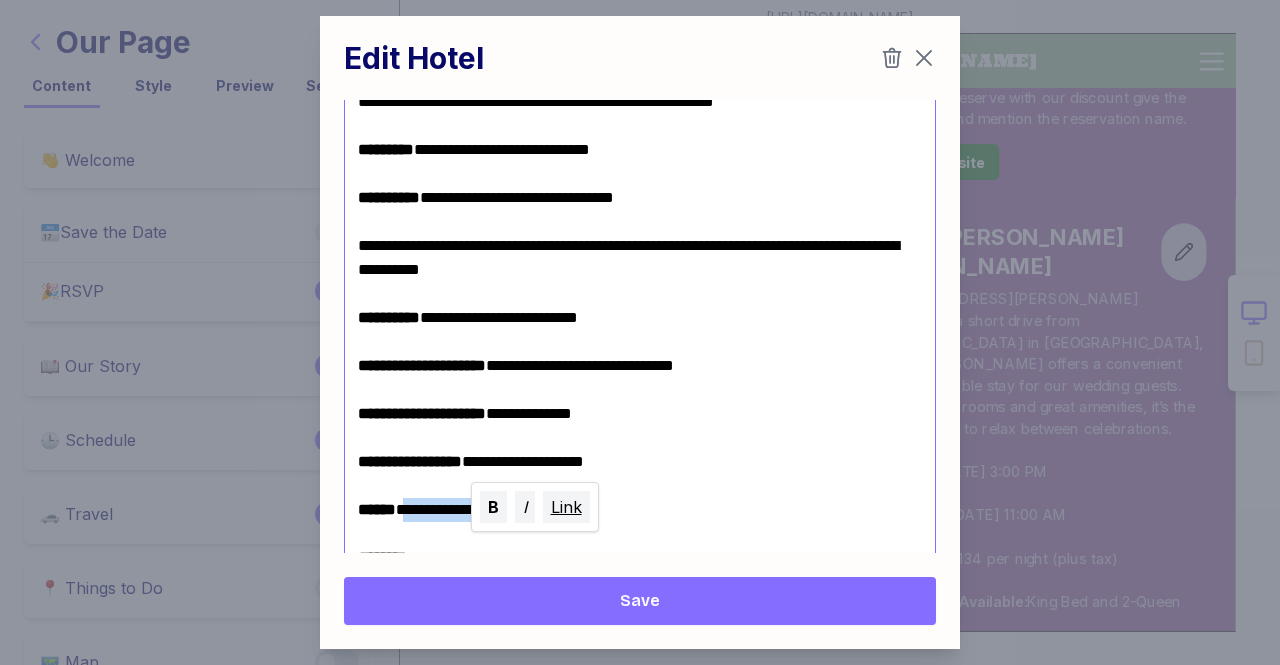 drag, startPoint x: 528, startPoint y: 534, endPoint x: 418, endPoint y: 534, distance: 110 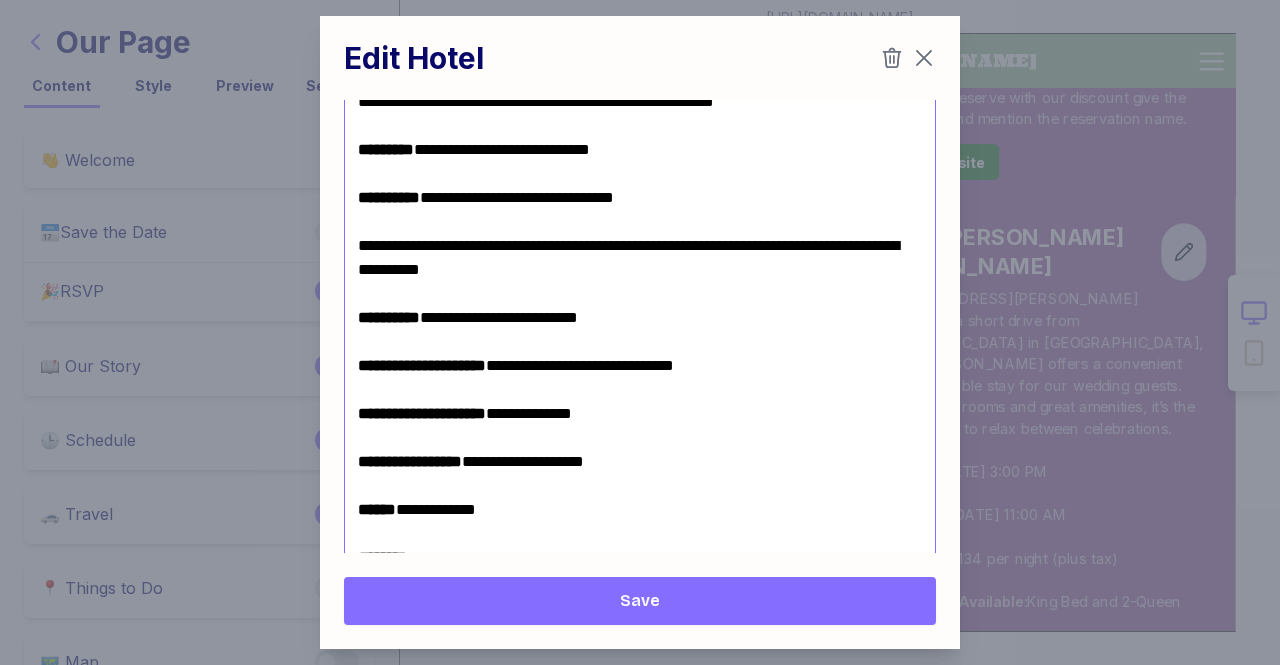click on "**********" at bounding box center [640, 258] 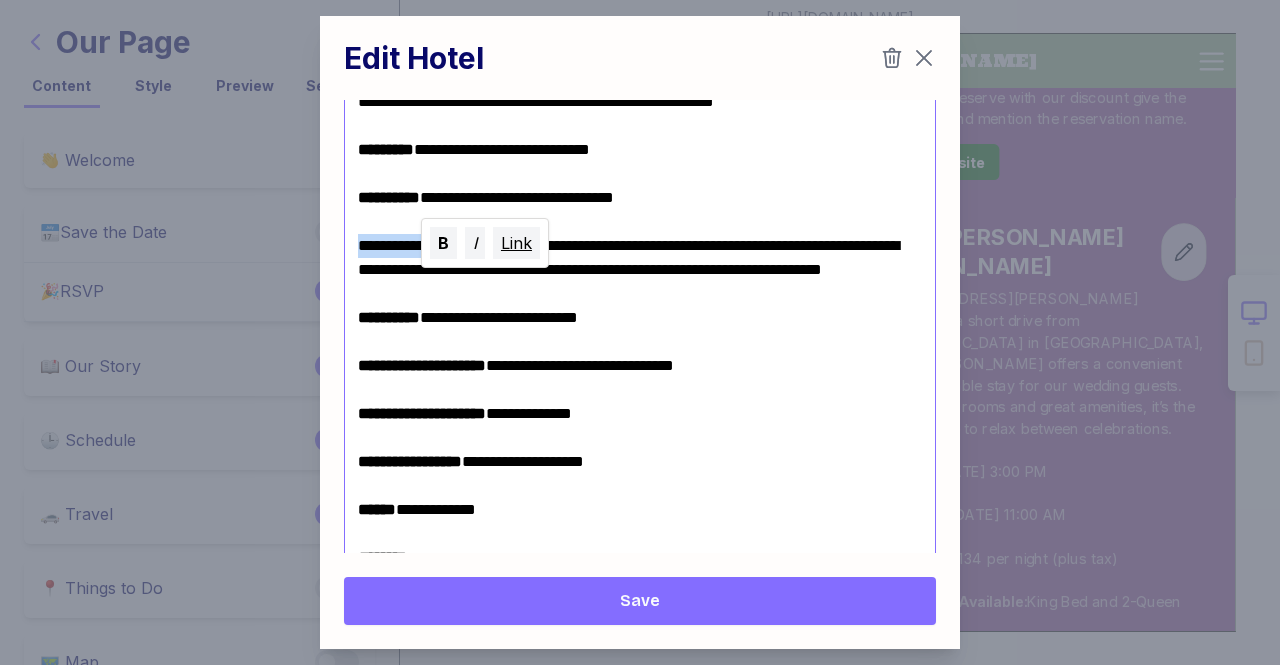 drag, startPoint x: 480, startPoint y: 266, endPoint x: 341, endPoint y: 272, distance: 139.12944 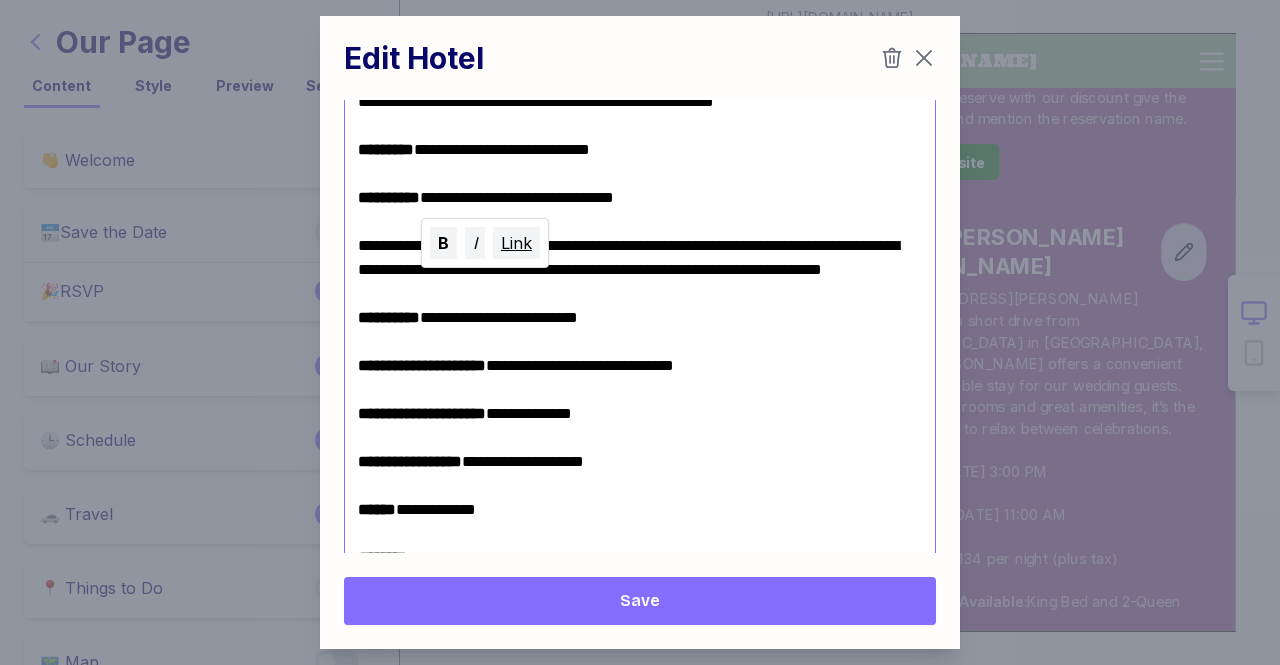 click on "**********" at bounding box center [640, 258] 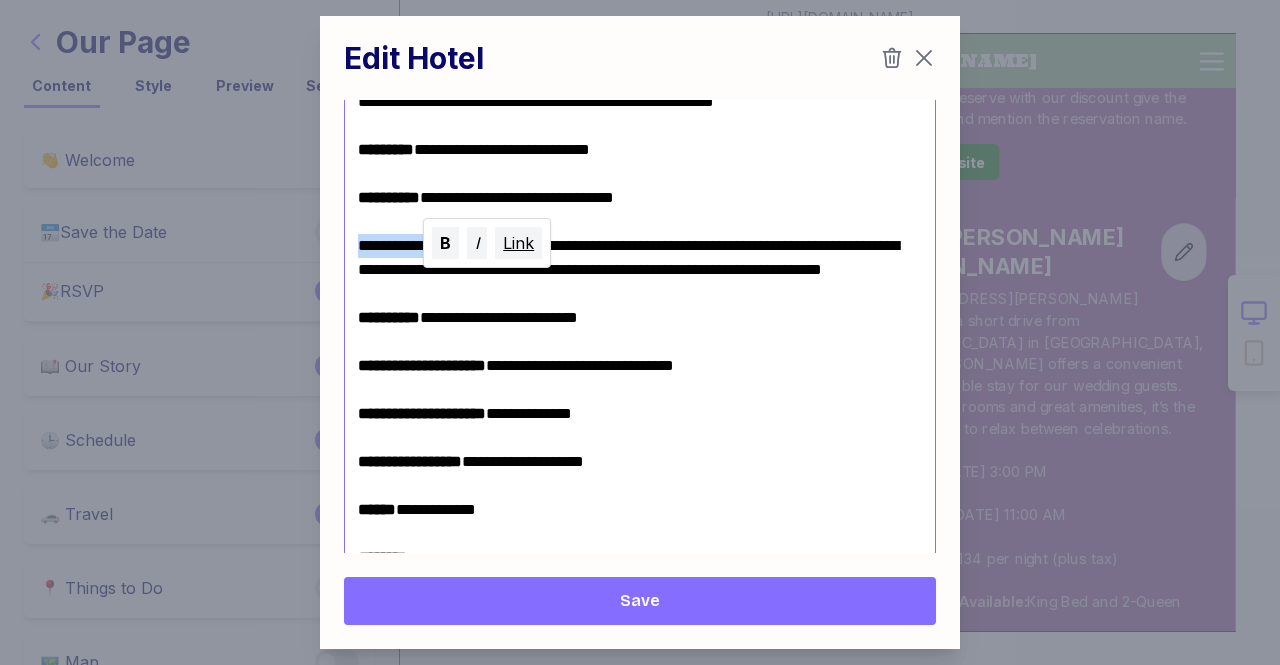 drag, startPoint x: 490, startPoint y: 268, endPoint x: 343, endPoint y: 275, distance: 147.16656 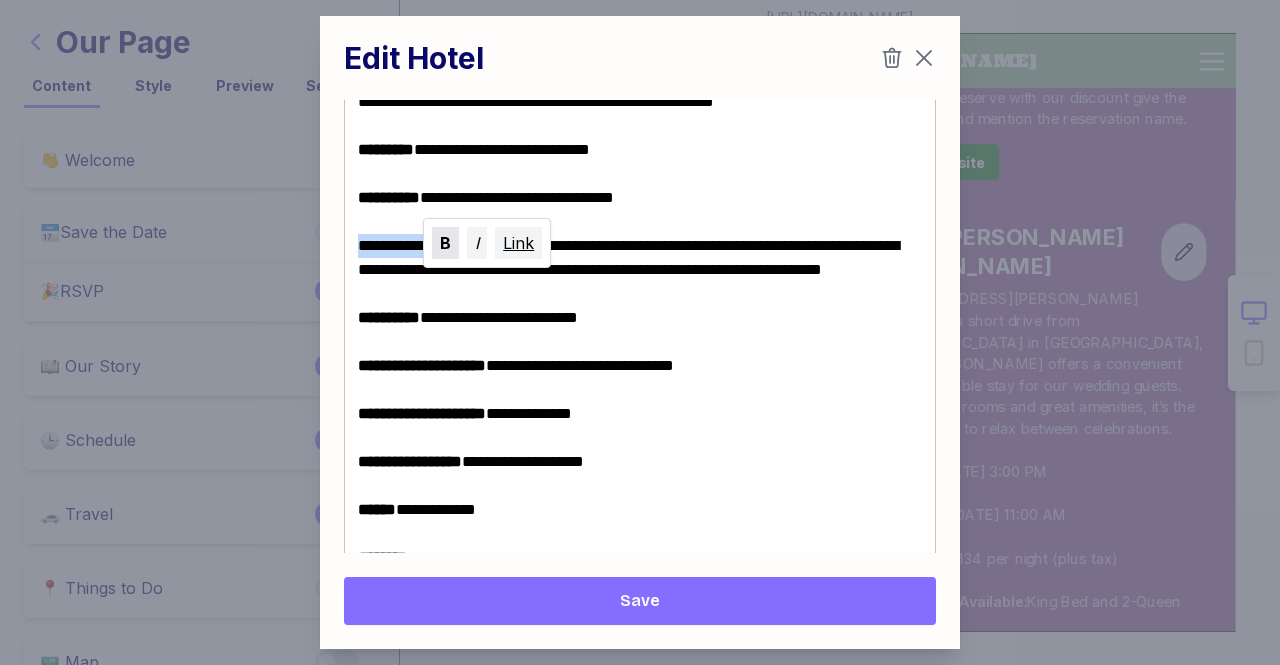 click on "B" at bounding box center [445, 243] 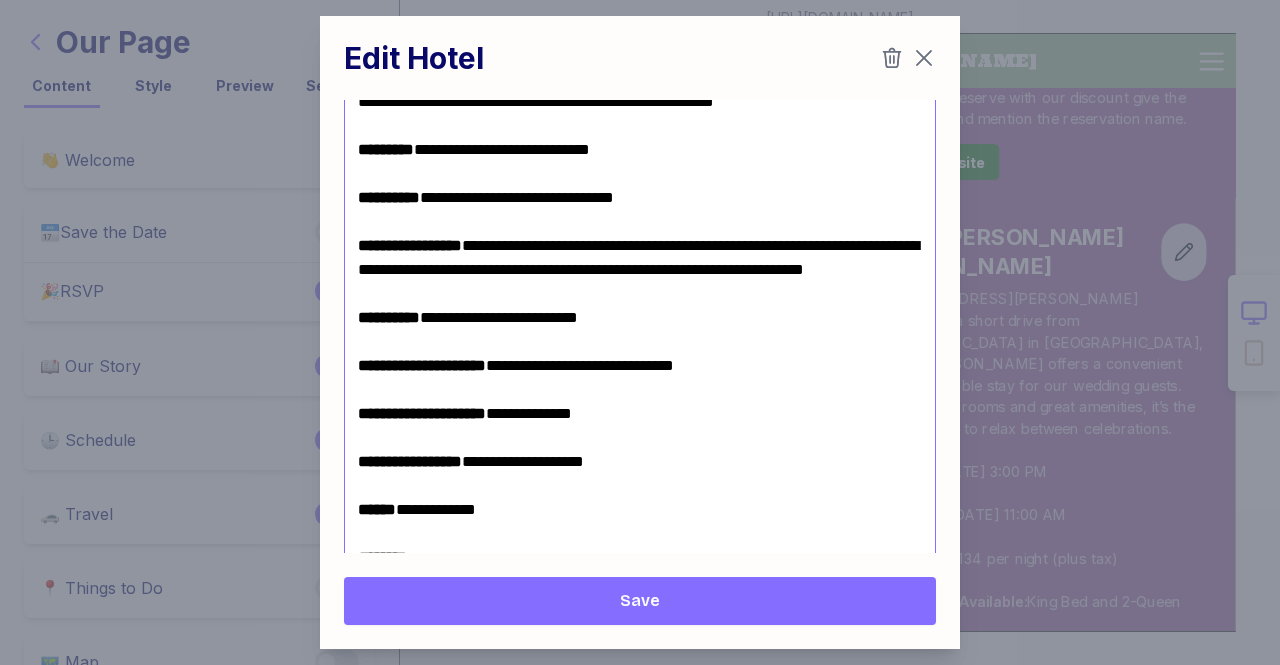 click on "**********" at bounding box center (638, 257) 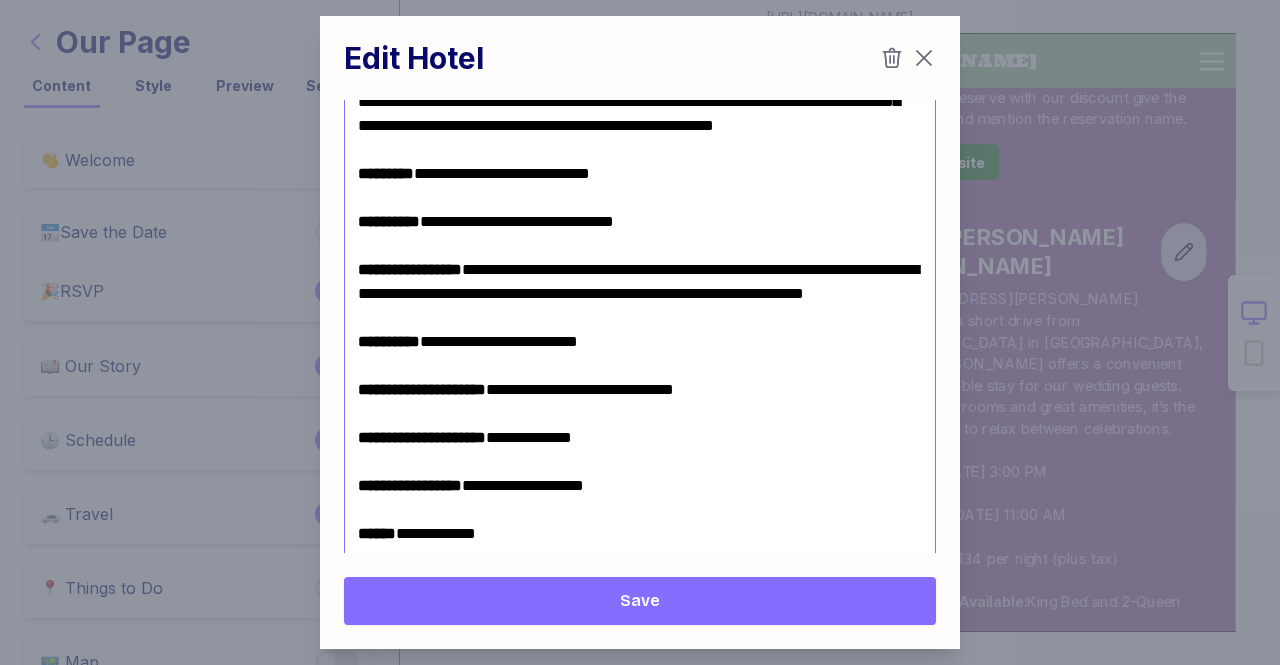 scroll, scrollTop: 210, scrollLeft: 0, axis: vertical 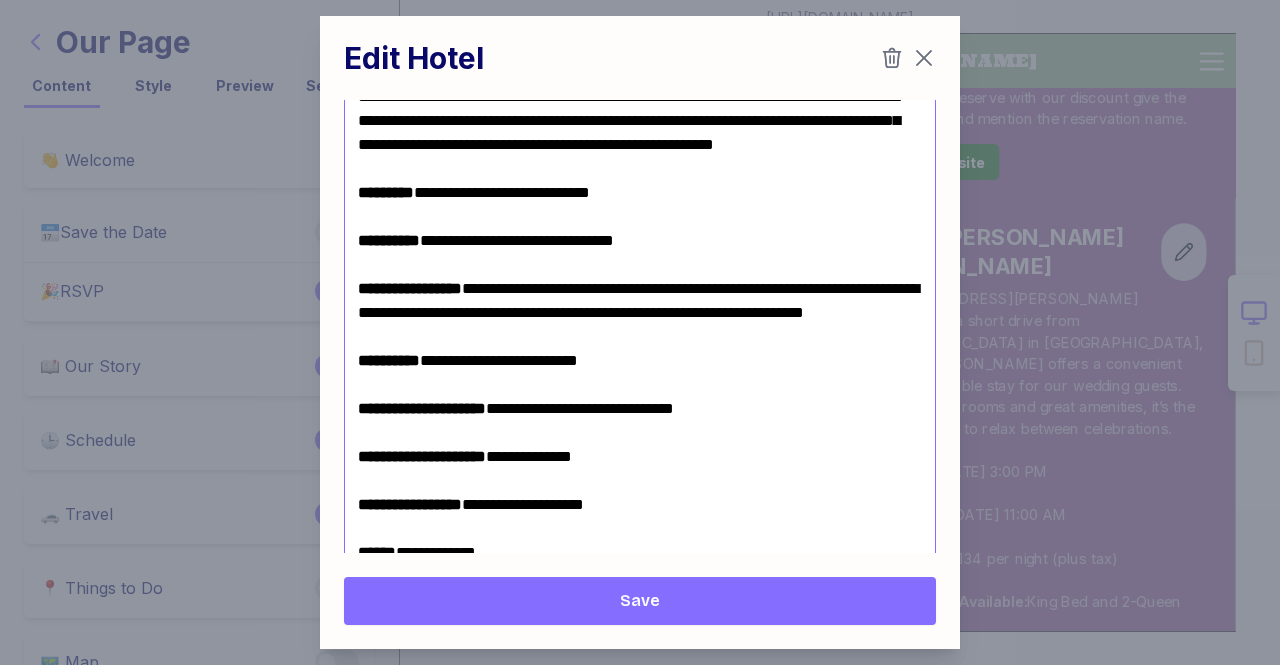 click on "**********" at bounding box center (638, 300) 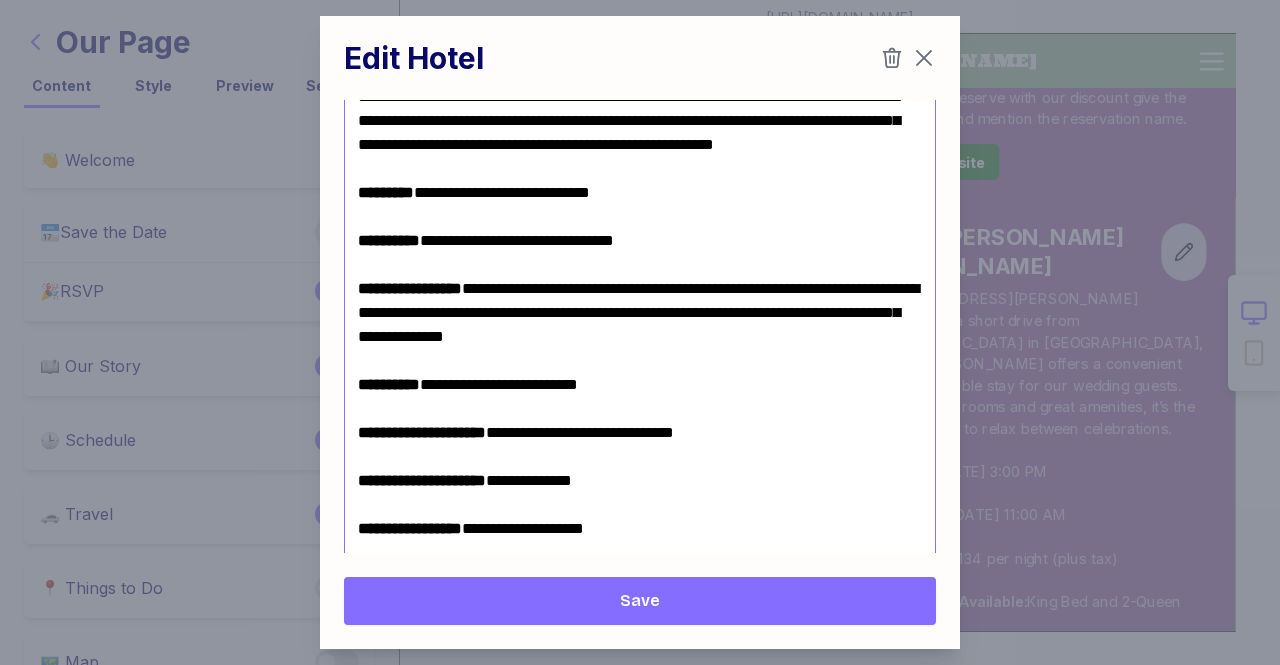 click on "**********" at bounding box center (638, 312) 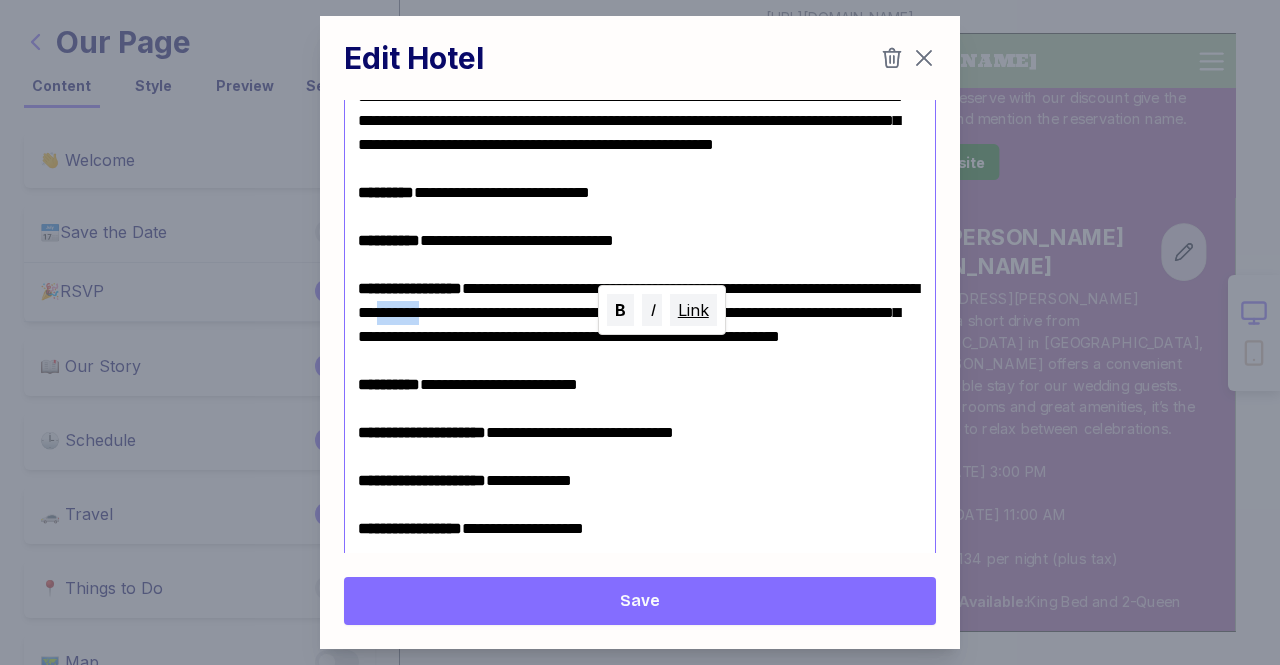 drag, startPoint x: 627, startPoint y: 333, endPoint x: 568, endPoint y: 335, distance: 59.03389 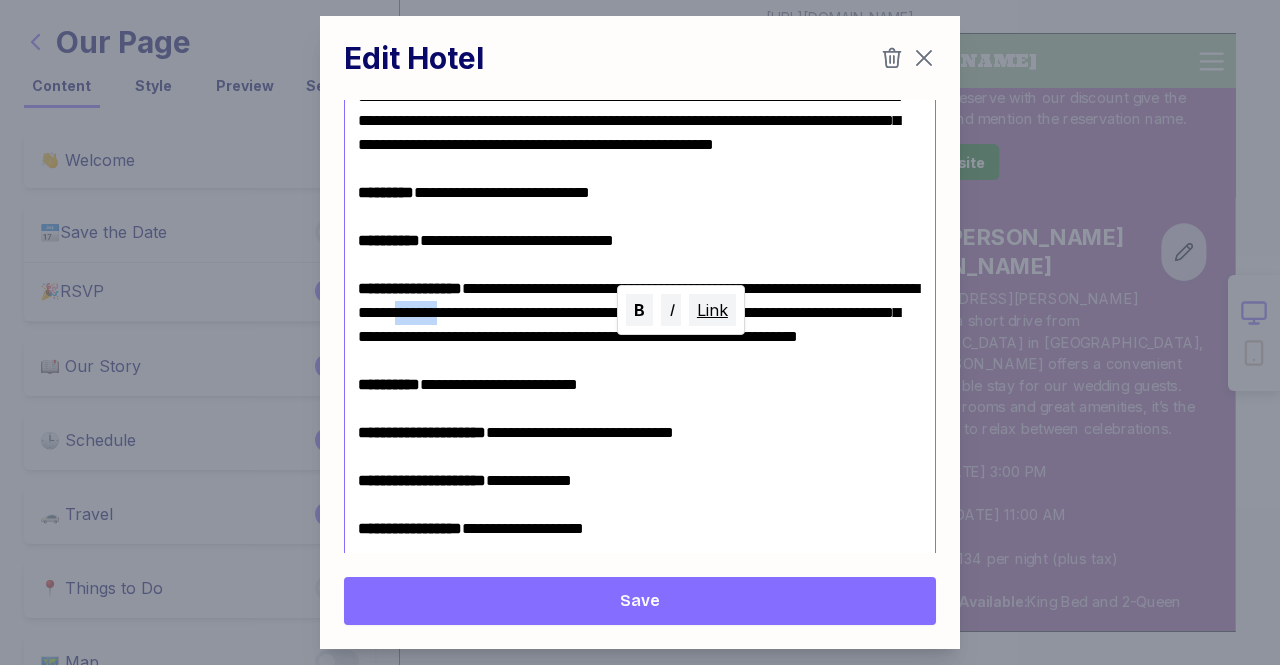 drag, startPoint x: 648, startPoint y: 336, endPoint x: 589, endPoint y: 331, distance: 59.211487 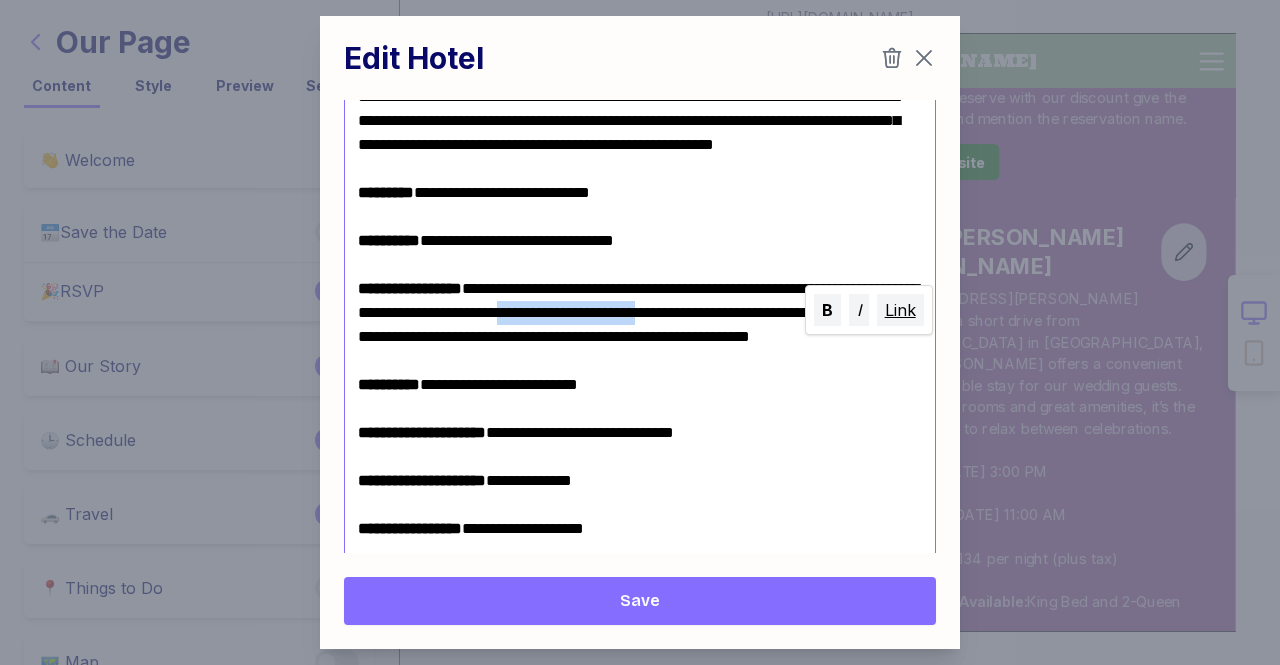 drag, startPoint x: 718, startPoint y: 335, endPoint x: 894, endPoint y: 335, distance: 176 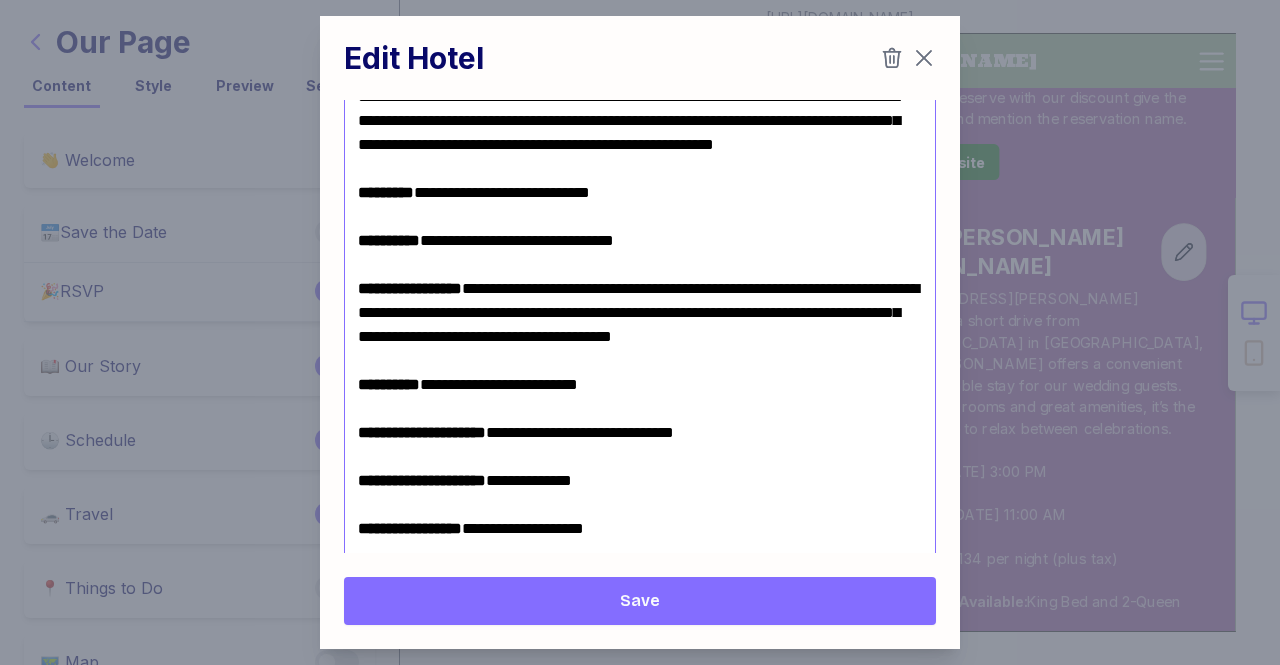 click on "**********" at bounding box center (638, 312) 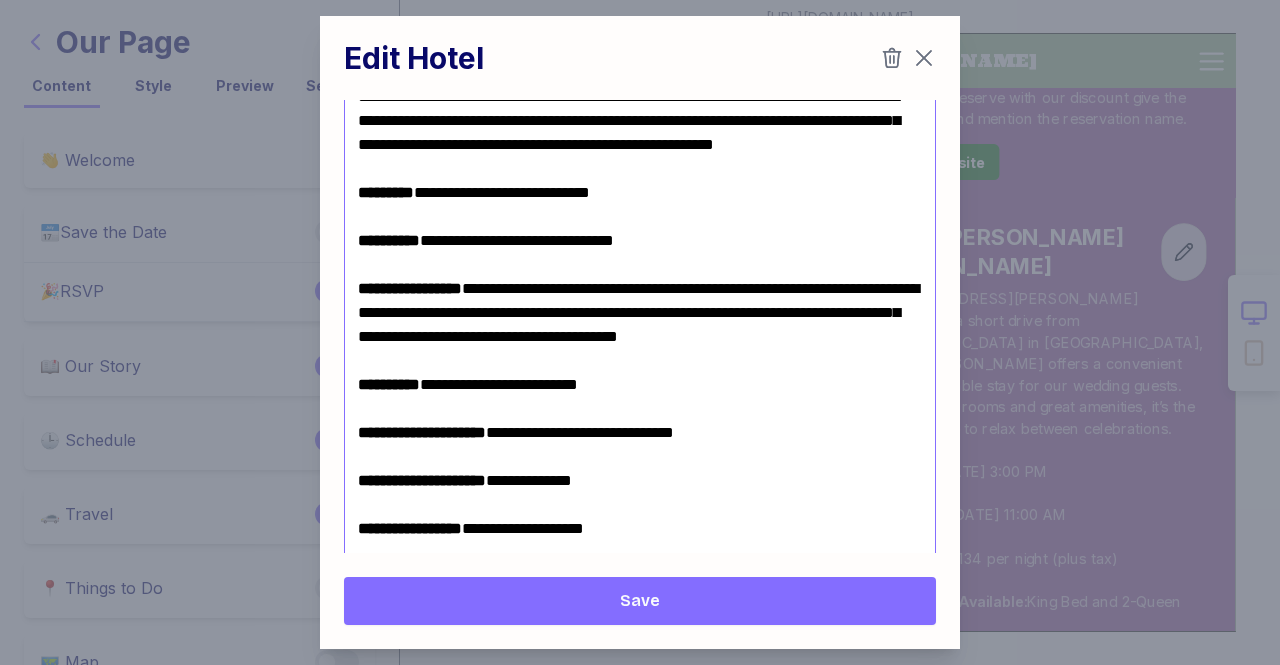 click on "Save" at bounding box center (640, 601) 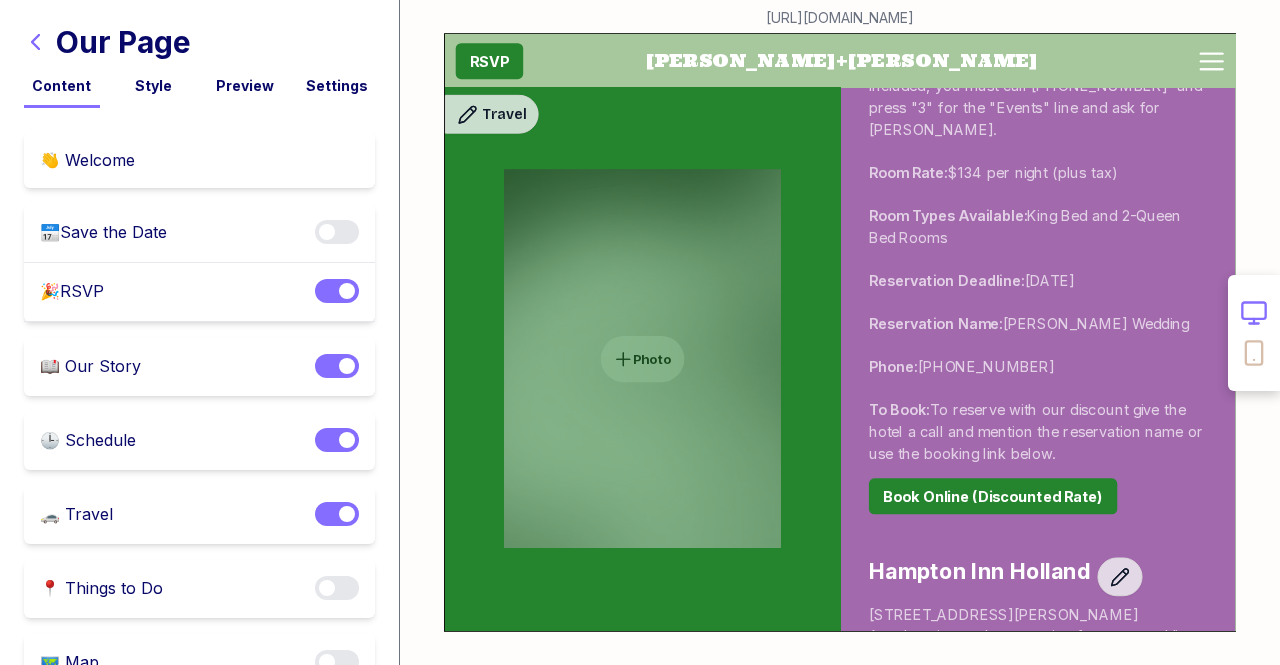 scroll, scrollTop: 7768, scrollLeft: 0, axis: vertical 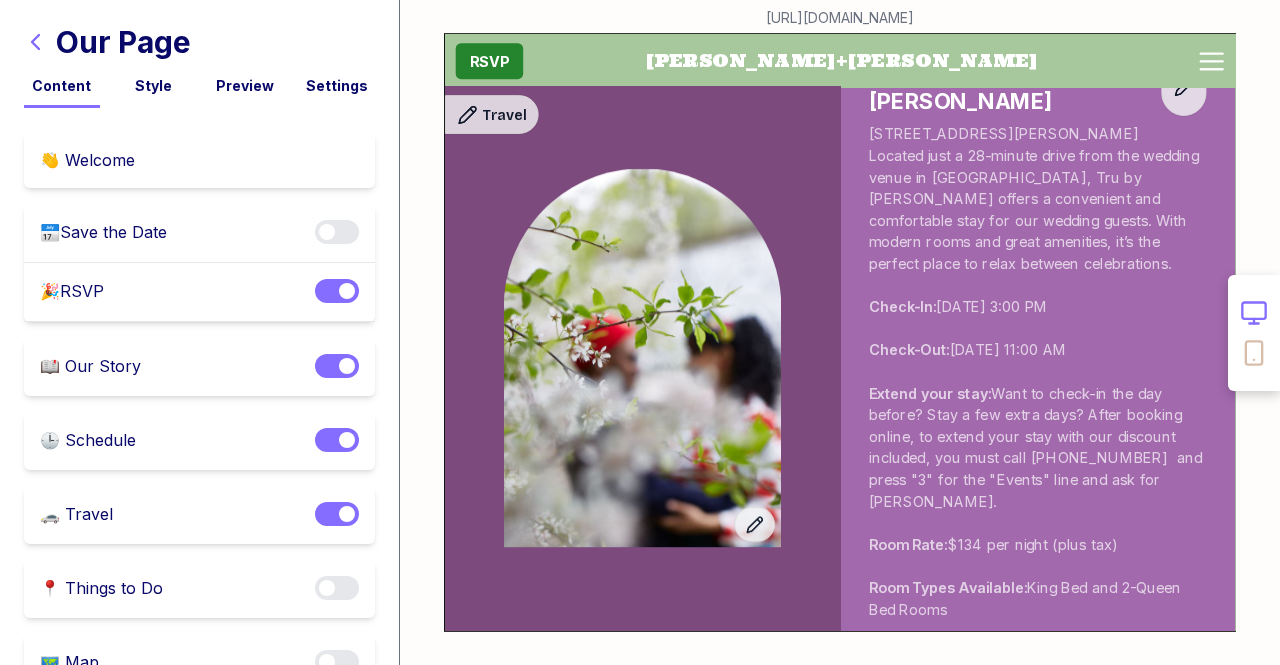 click 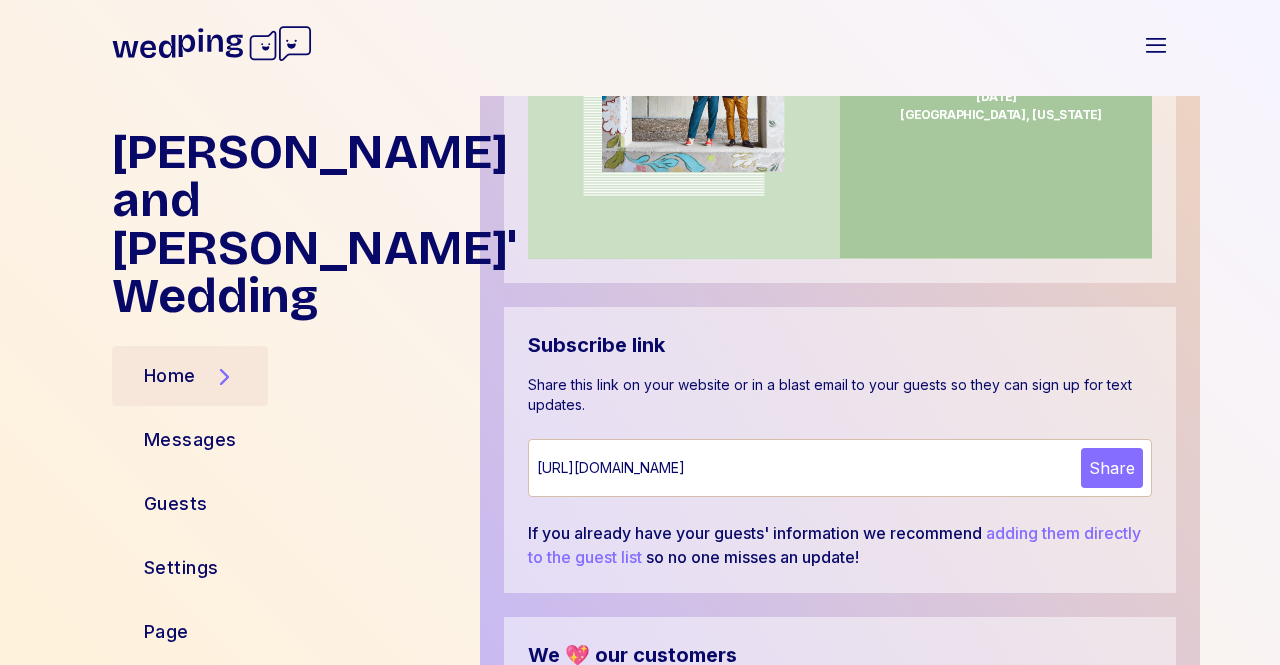 scroll, scrollTop: 62, scrollLeft: 0, axis: vertical 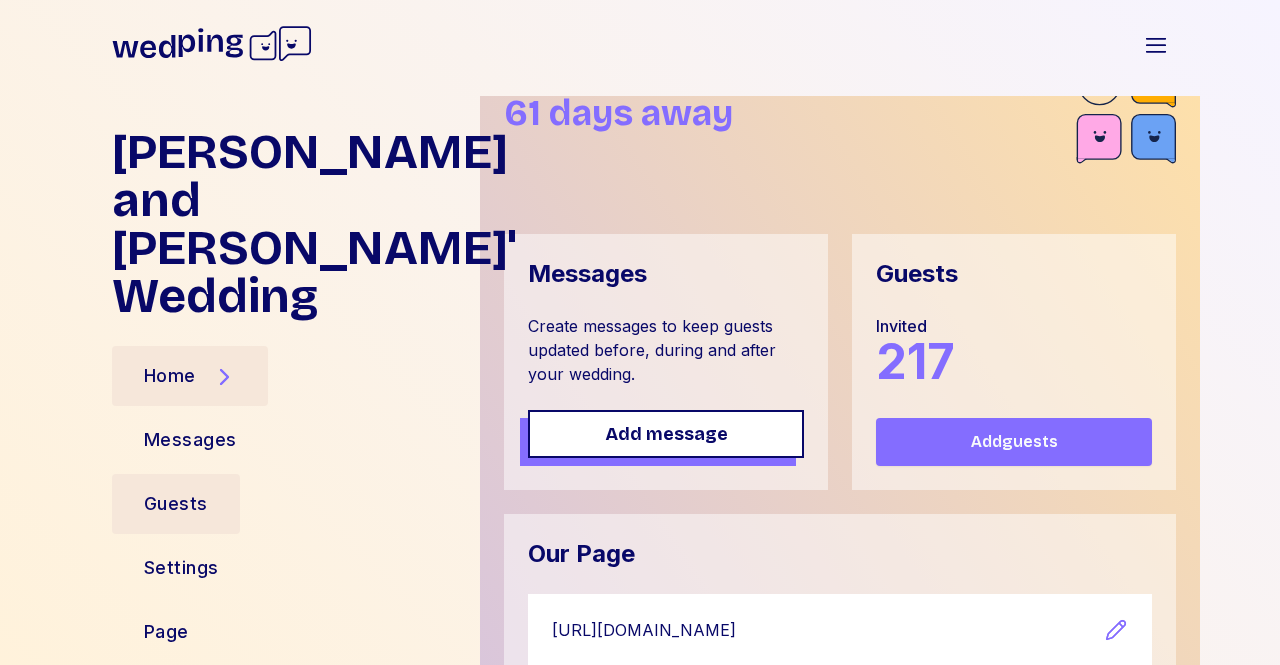 click on "Guests" at bounding box center [176, 504] 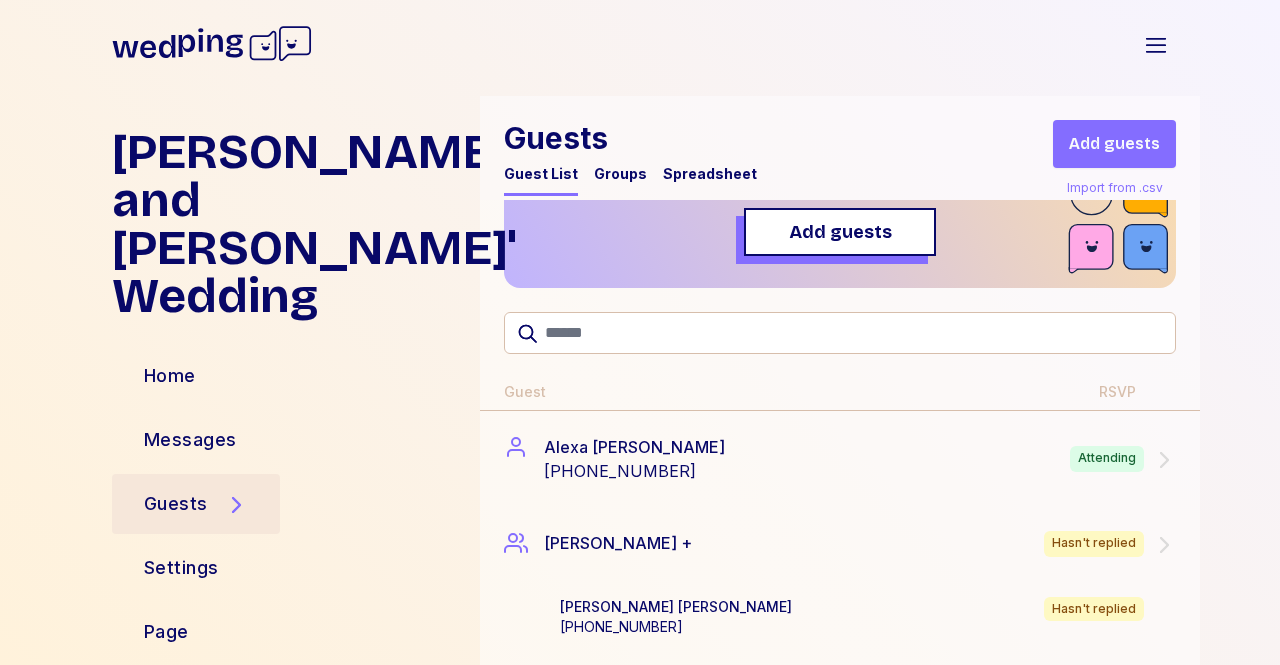 scroll, scrollTop: 197, scrollLeft: 0, axis: vertical 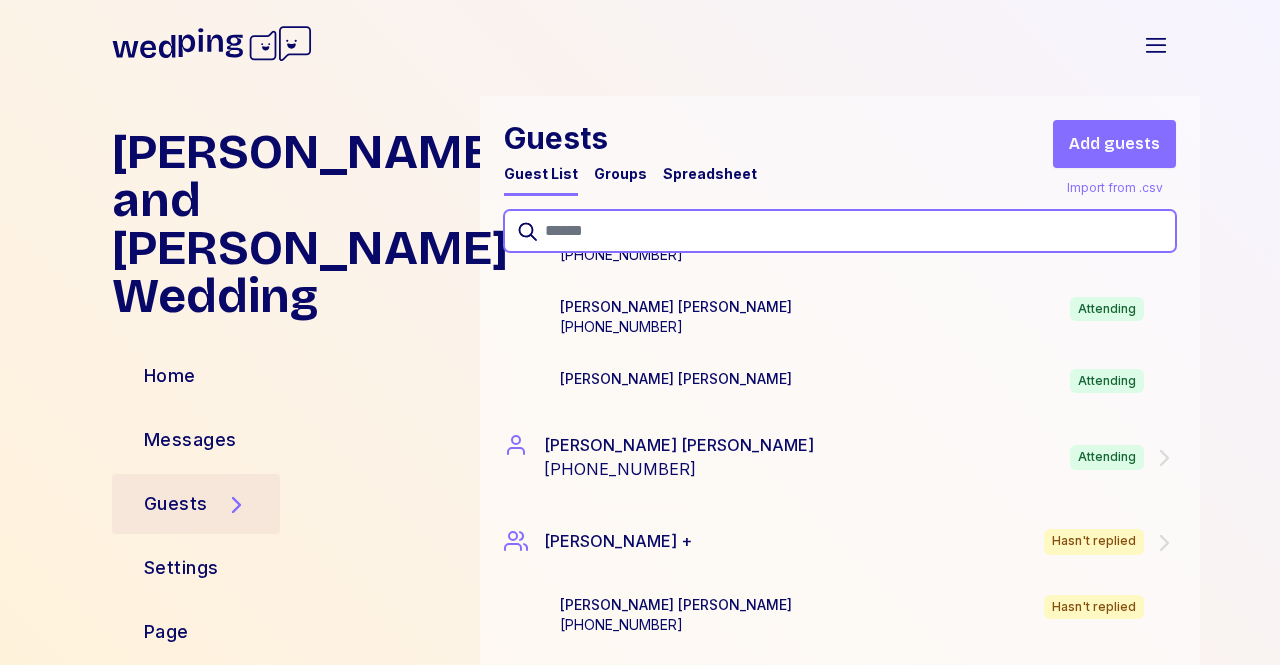 click at bounding box center [840, 231] 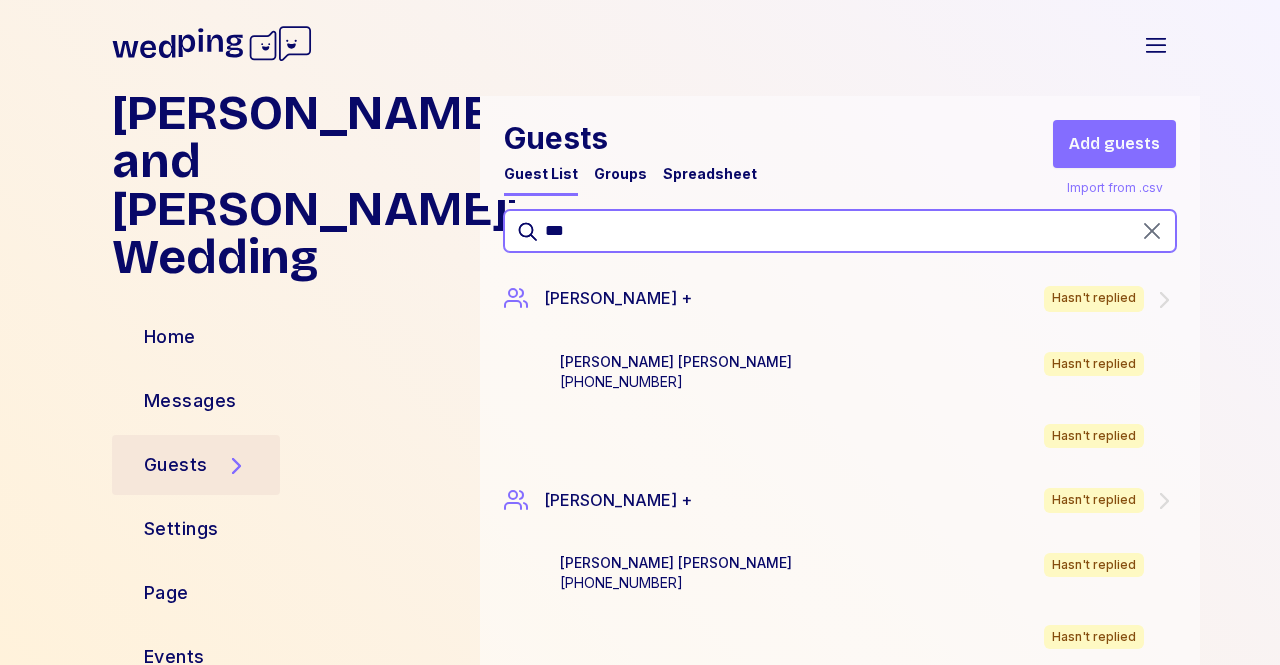 scroll, scrollTop: 327, scrollLeft: 0, axis: vertical 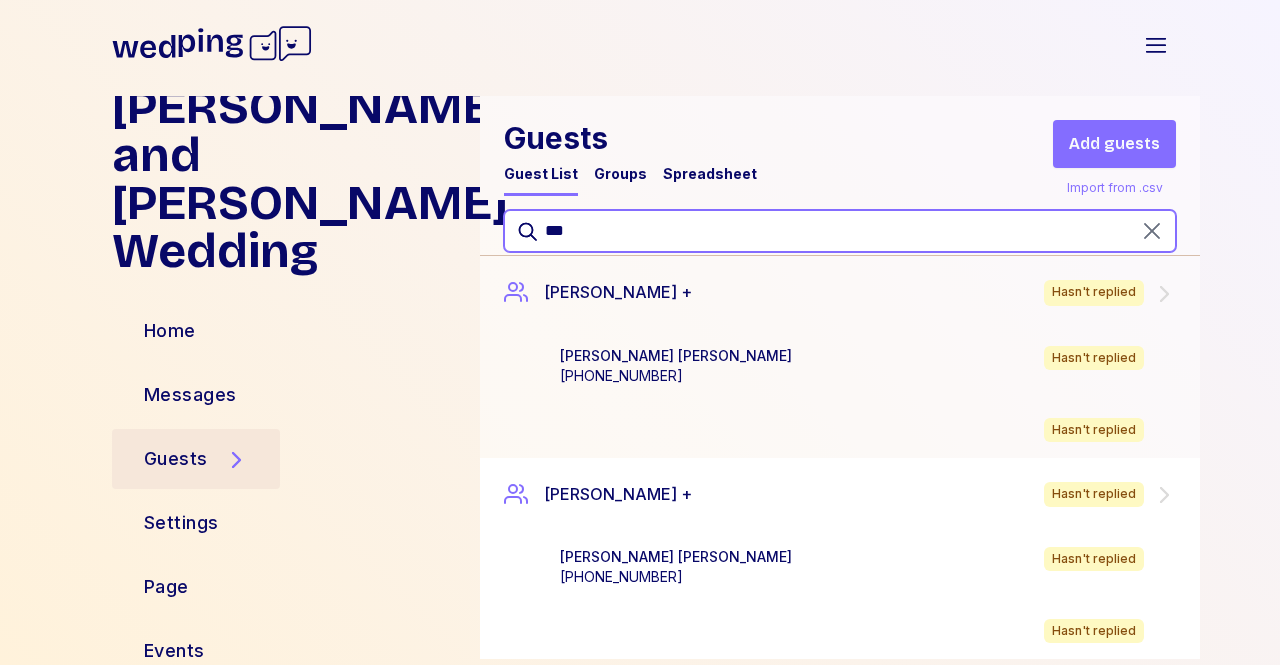 type on "***" 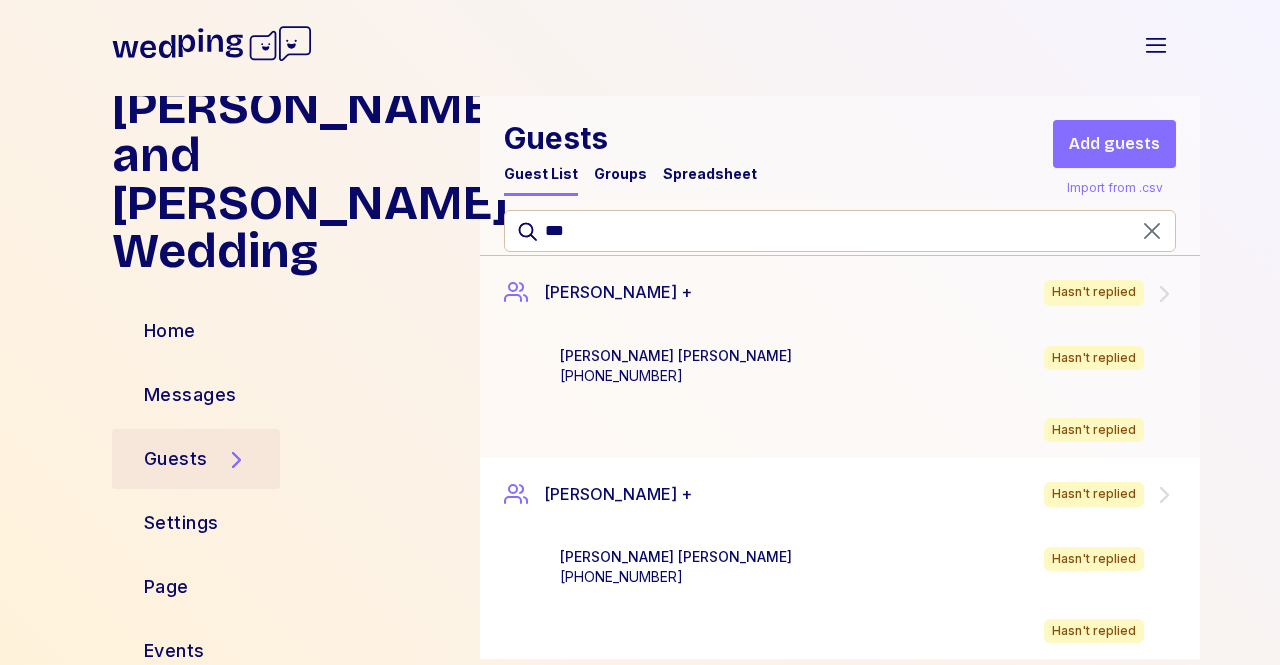 click on "[PERSON_NAME] +  Hasn't replied" at bounding box center [840, 495] 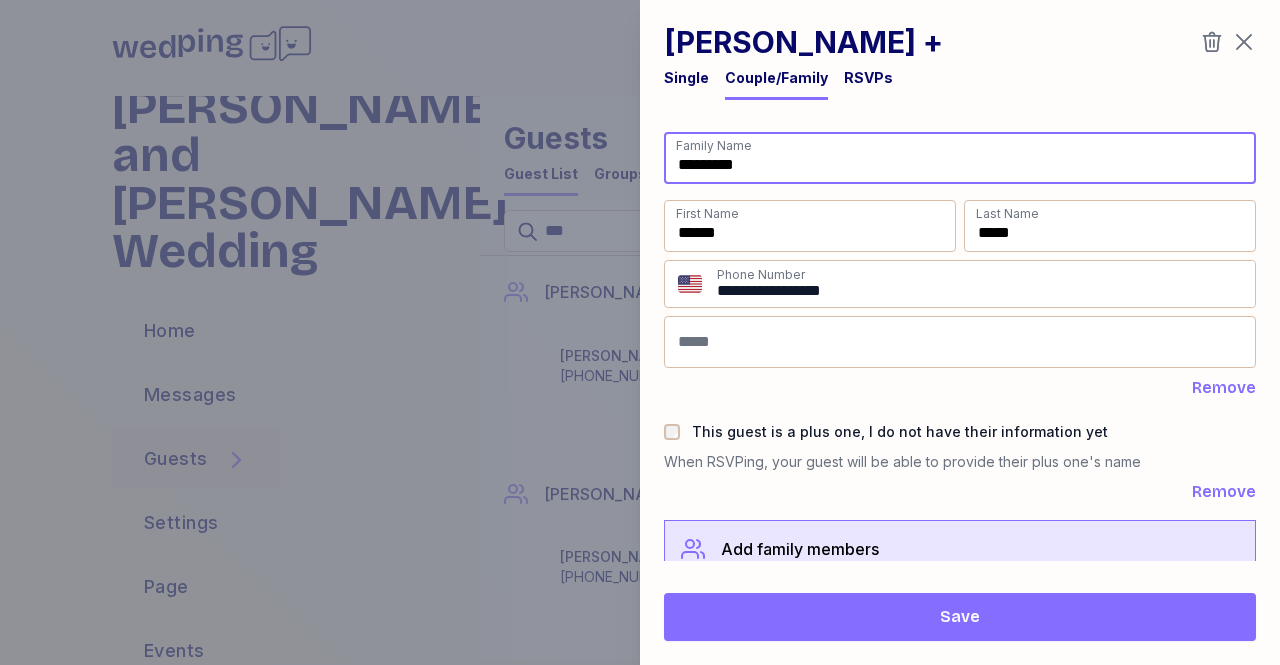 click on "********" at bounding box center (960, 158) 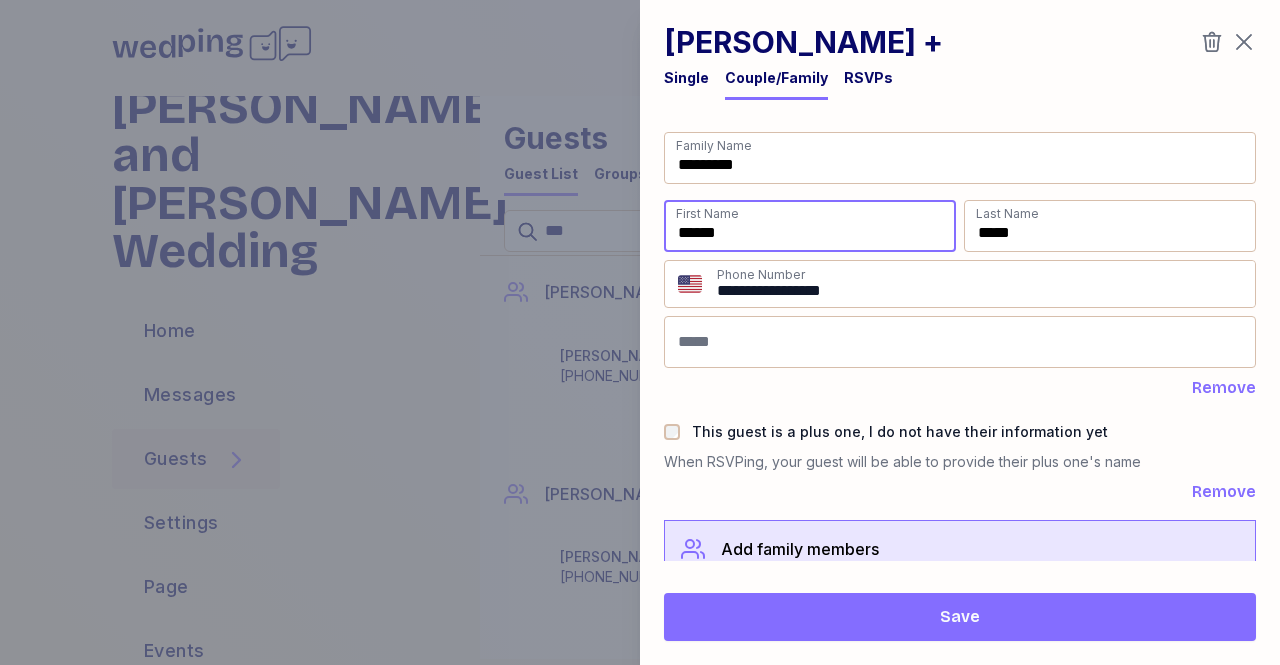 click on "******" at bounding box center [810, 226] 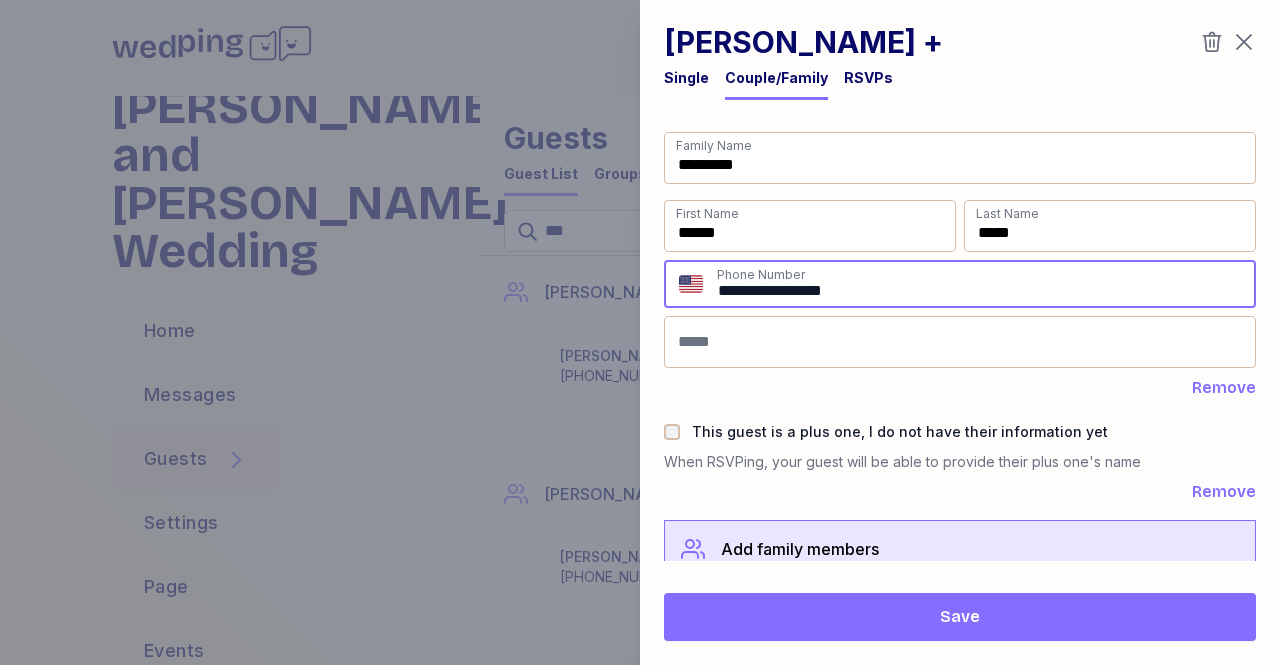 drag, startPoint x: 865, startPoint y: 290, endPoint x: 702, endPoint y: 295, distance: 163.07668 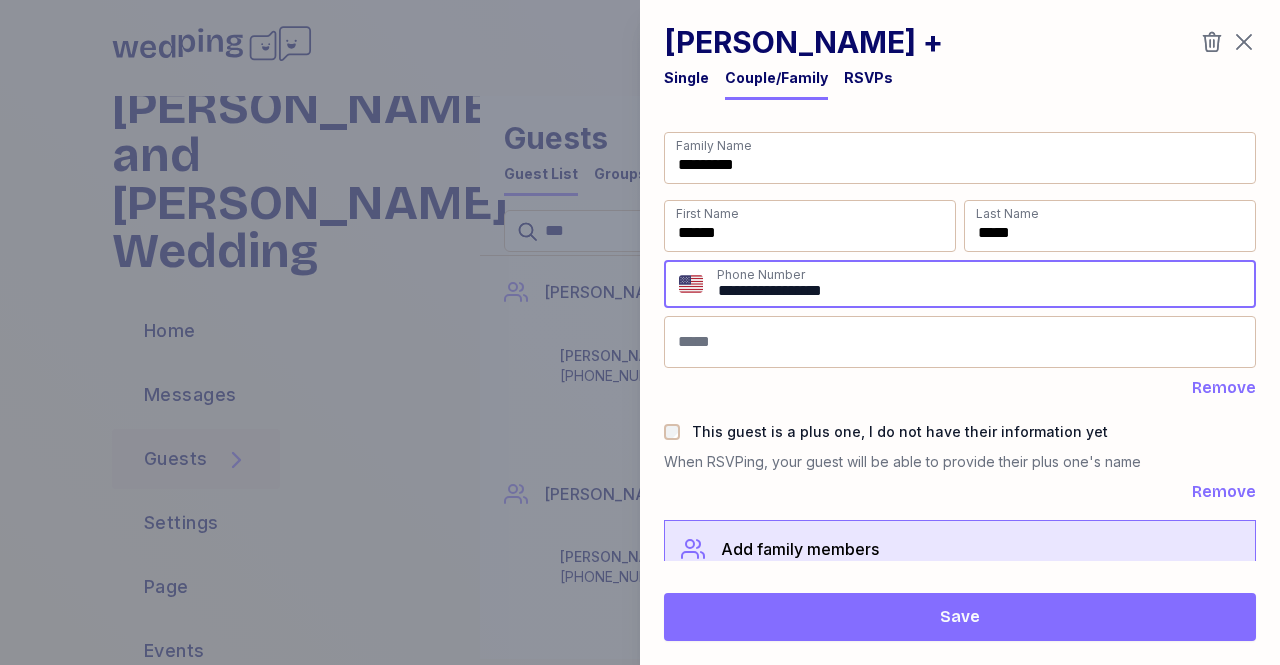 click on "**********" at bounding box center (960, 284) 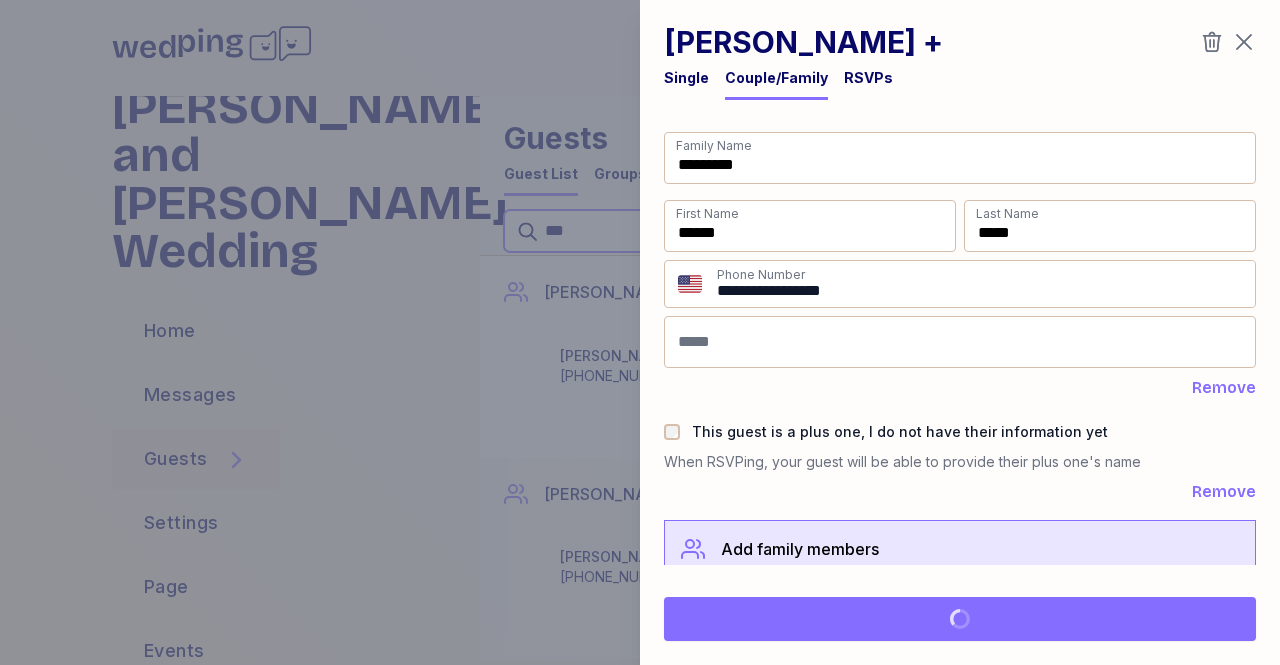 scroll, scrollTop: 129, scrollLeft: 0, axis: vertical 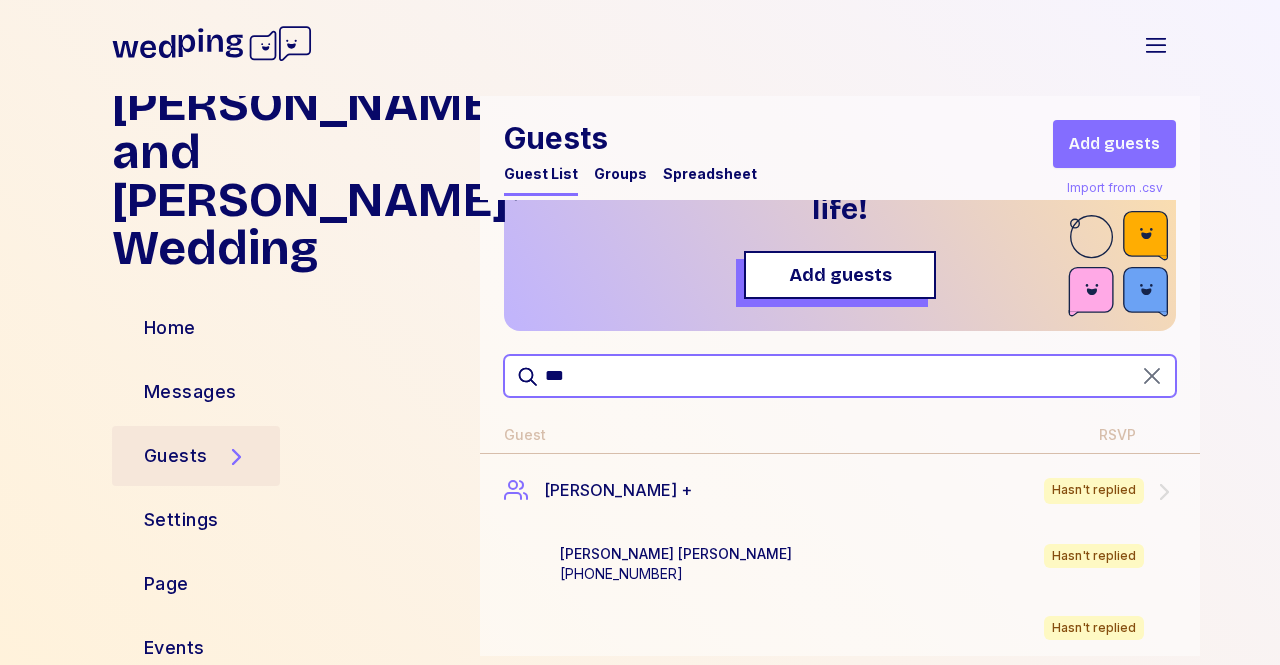 drag, startPoint x: 636, startPoint y: 332, endPoint x: 512, endPoint y: 344, distance: 124.57929 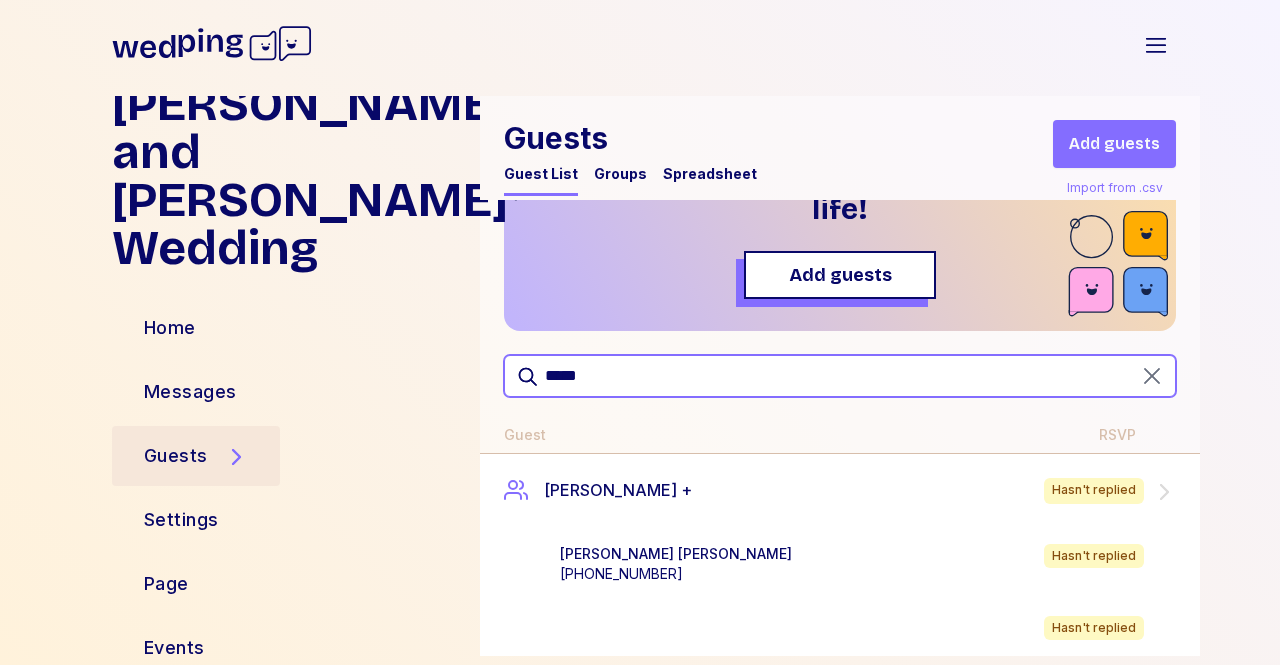 type on "*****" 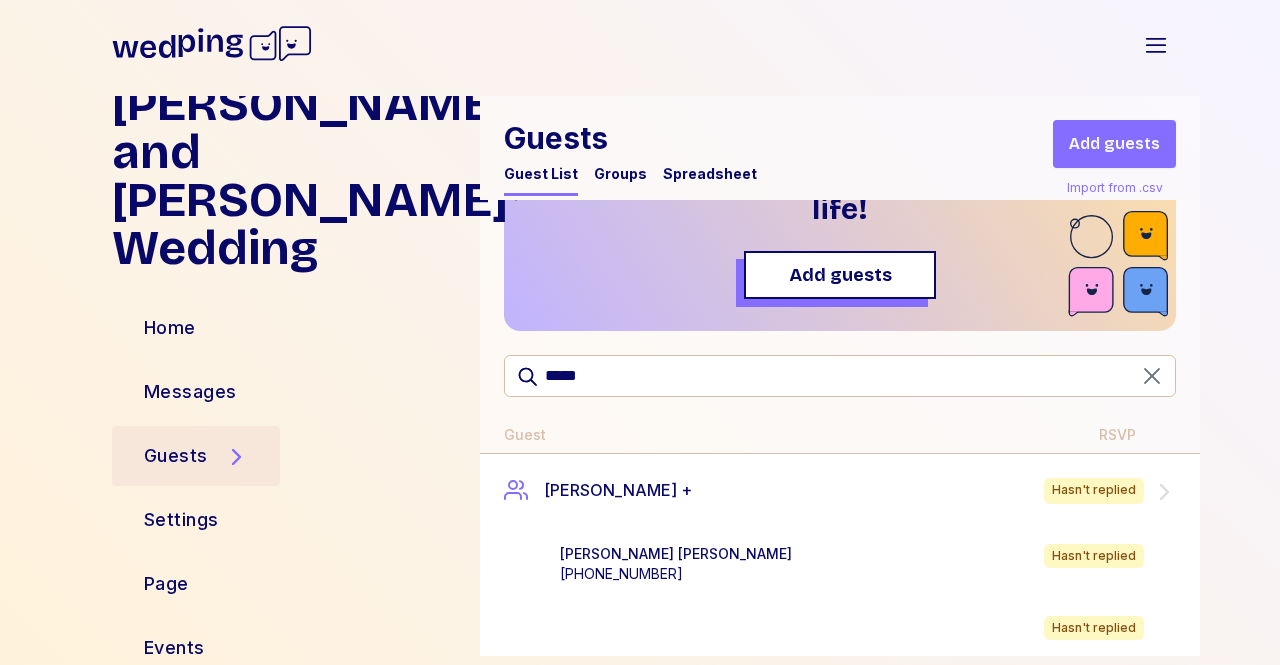 click on "[PERSON_NAME]" at bounding box center (676, 554) 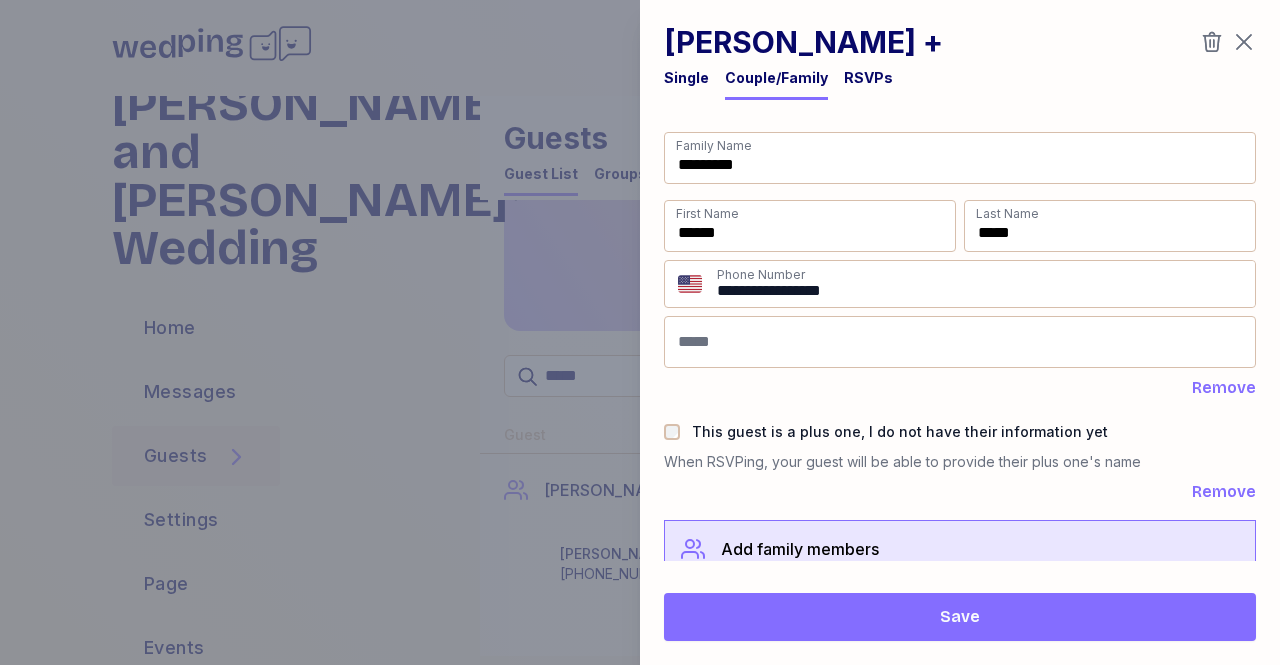 click on "Save" at bounding box center (960, 617) 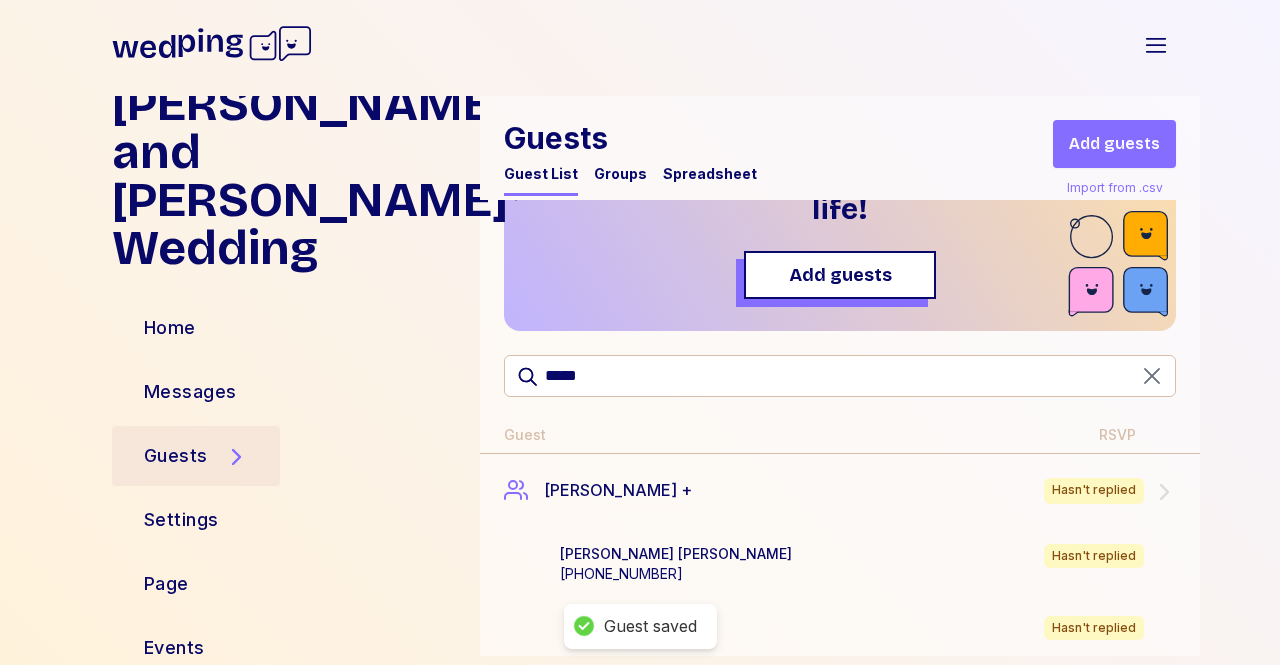 click on "Add guests" at bounding box center (1114, 144) 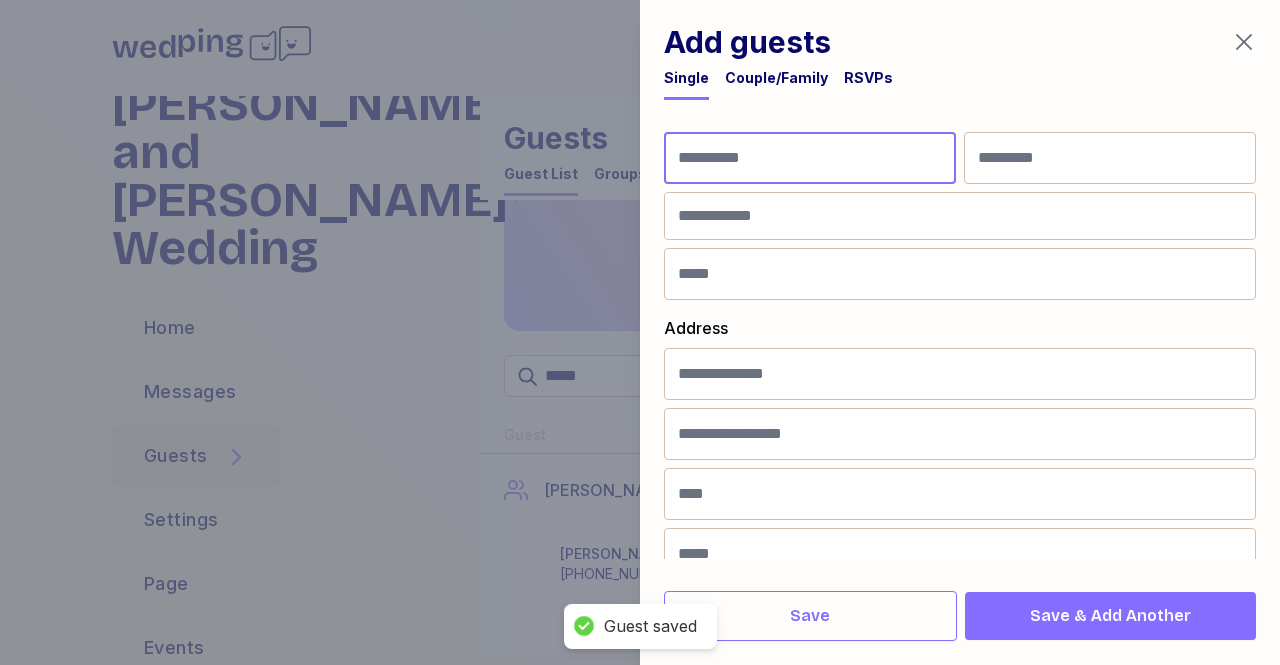 click at bounding box center [810, 158] 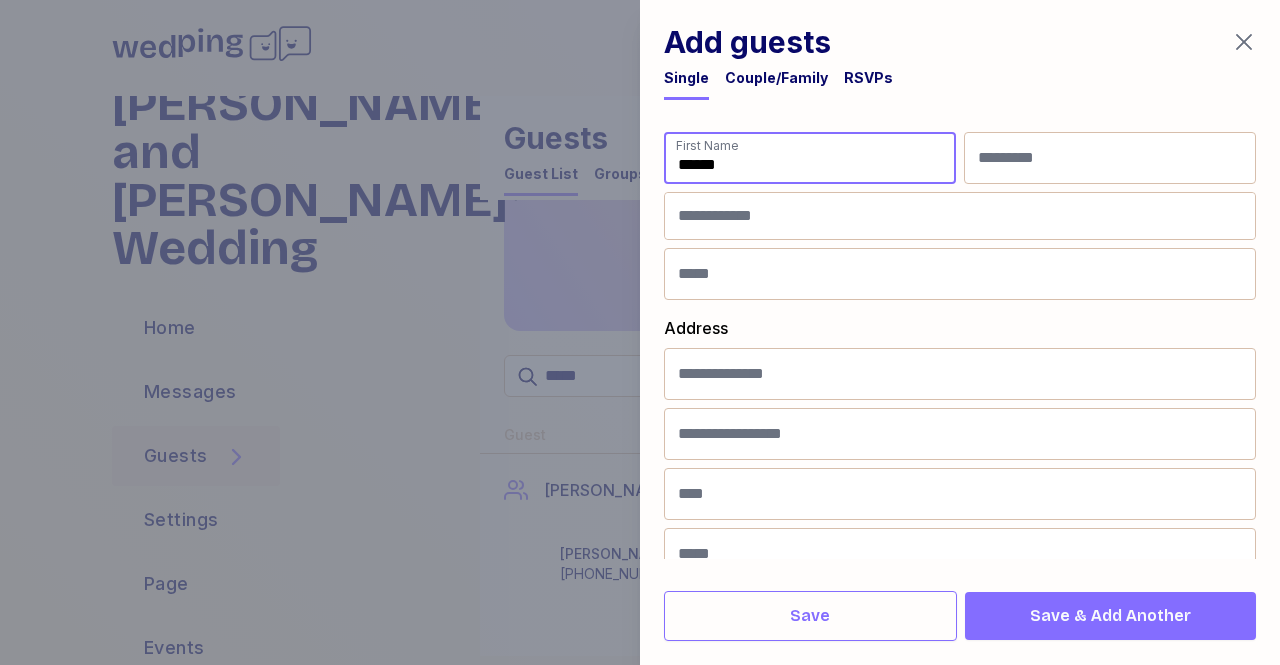 type on "******" 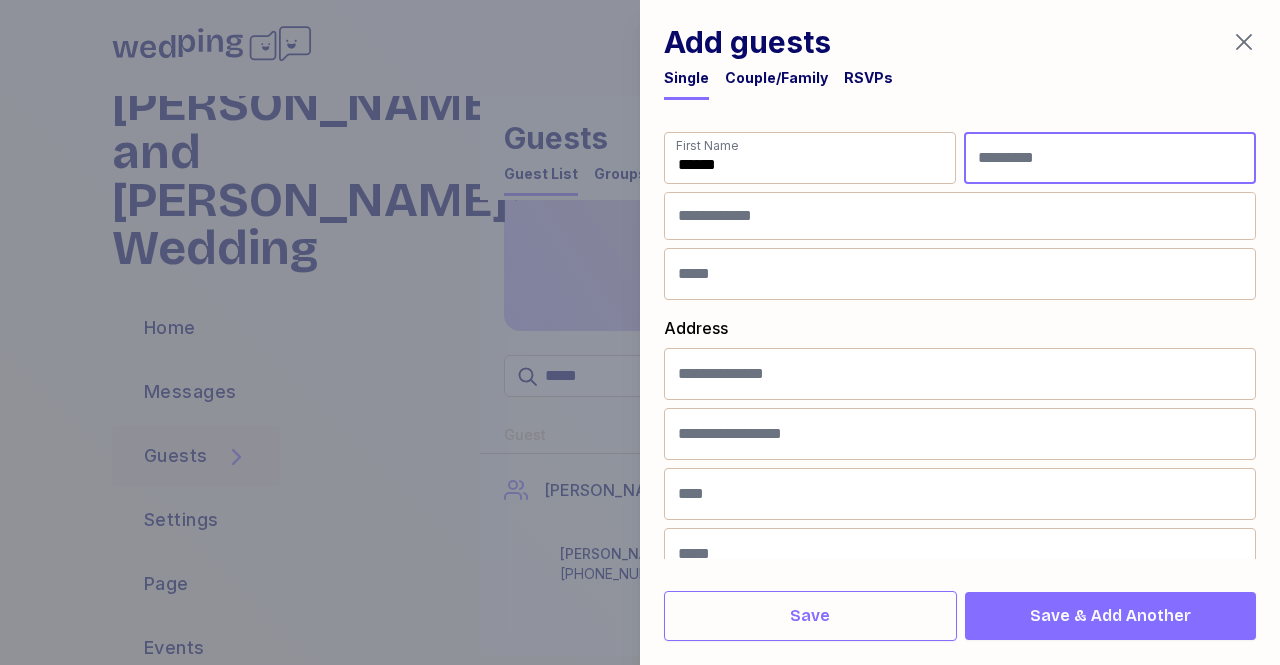 click at bounding box center (1110, 158) 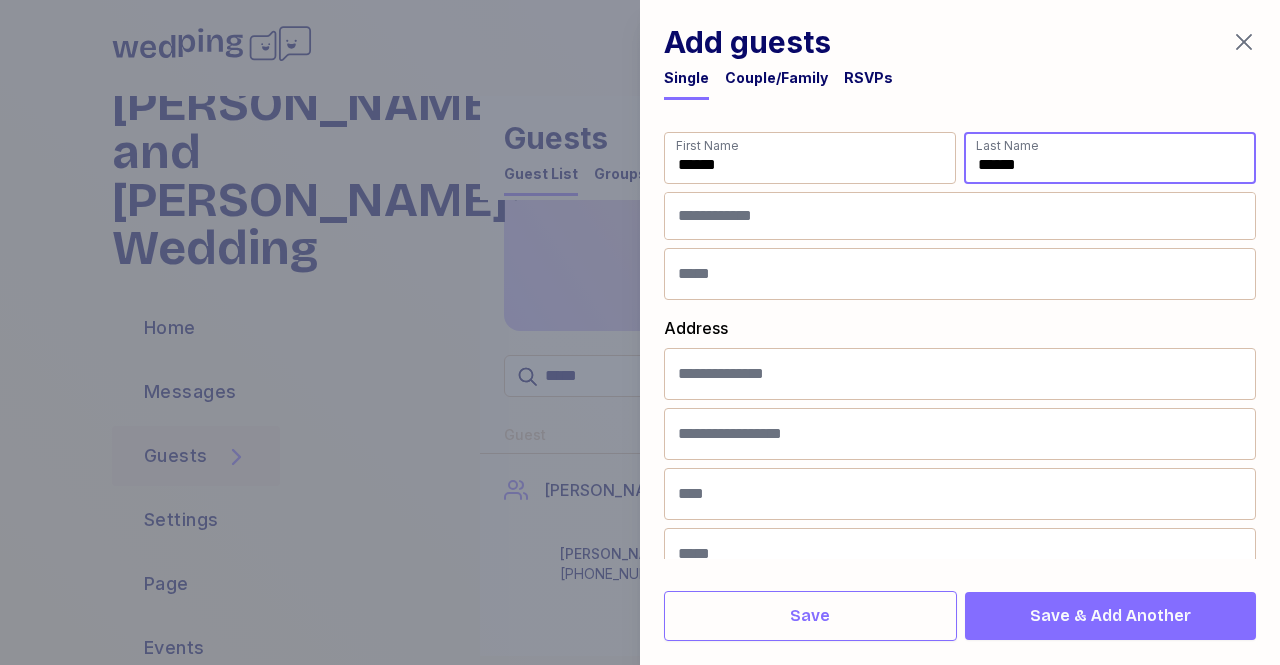 type on "******" 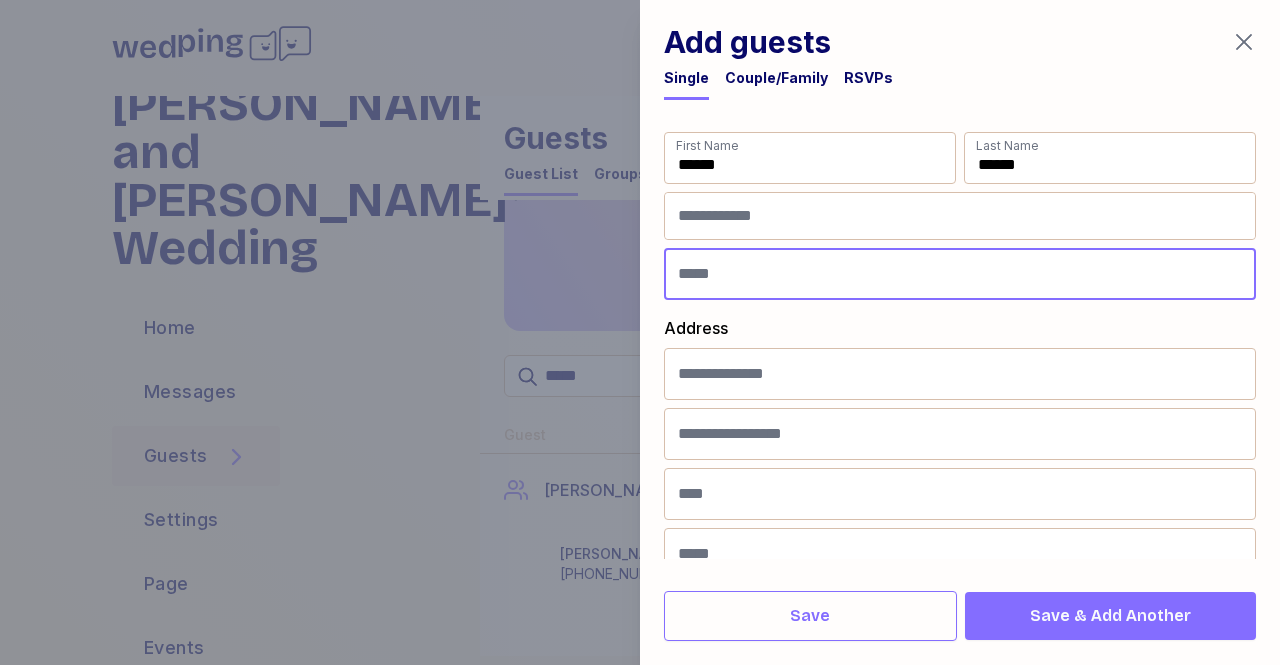 click at bounding box center (960, 274) 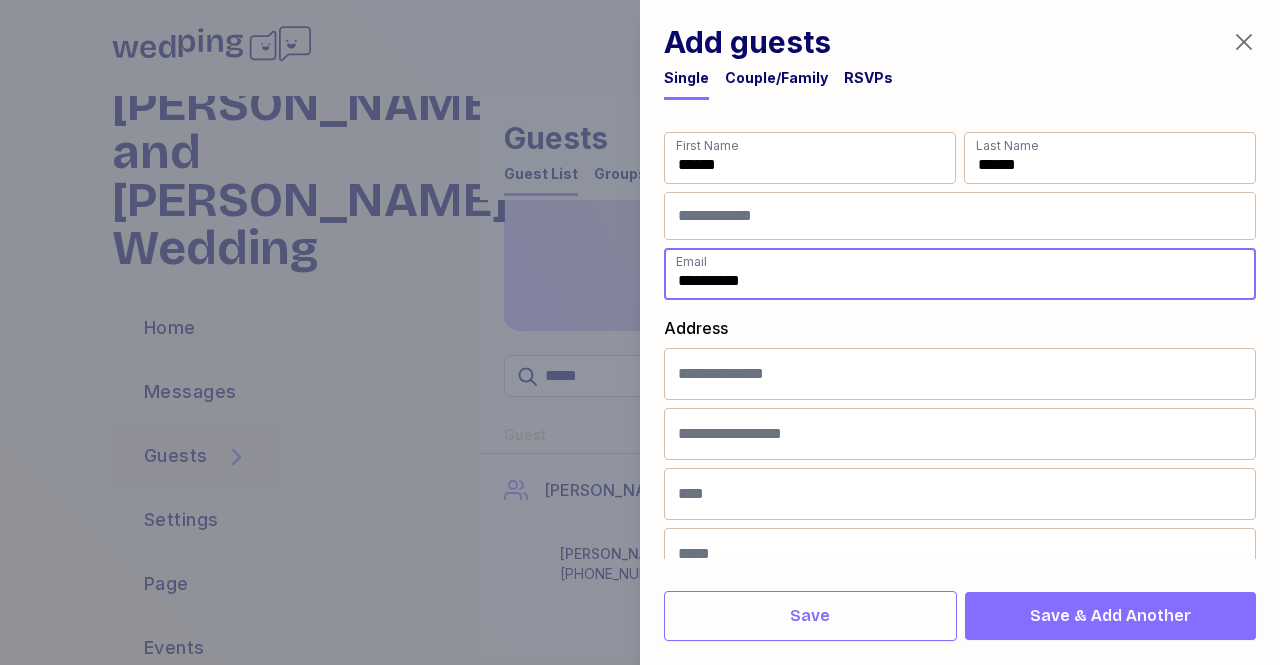 type on "**********" 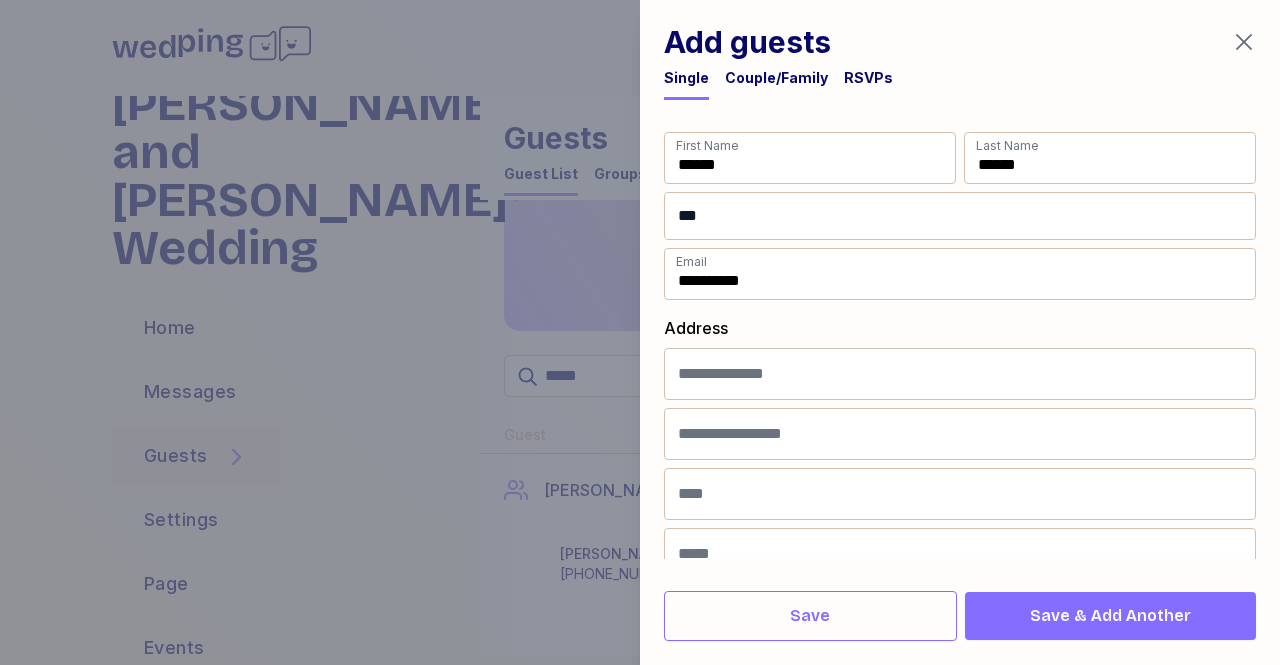 click on "**" at bounding box center (960, 216) 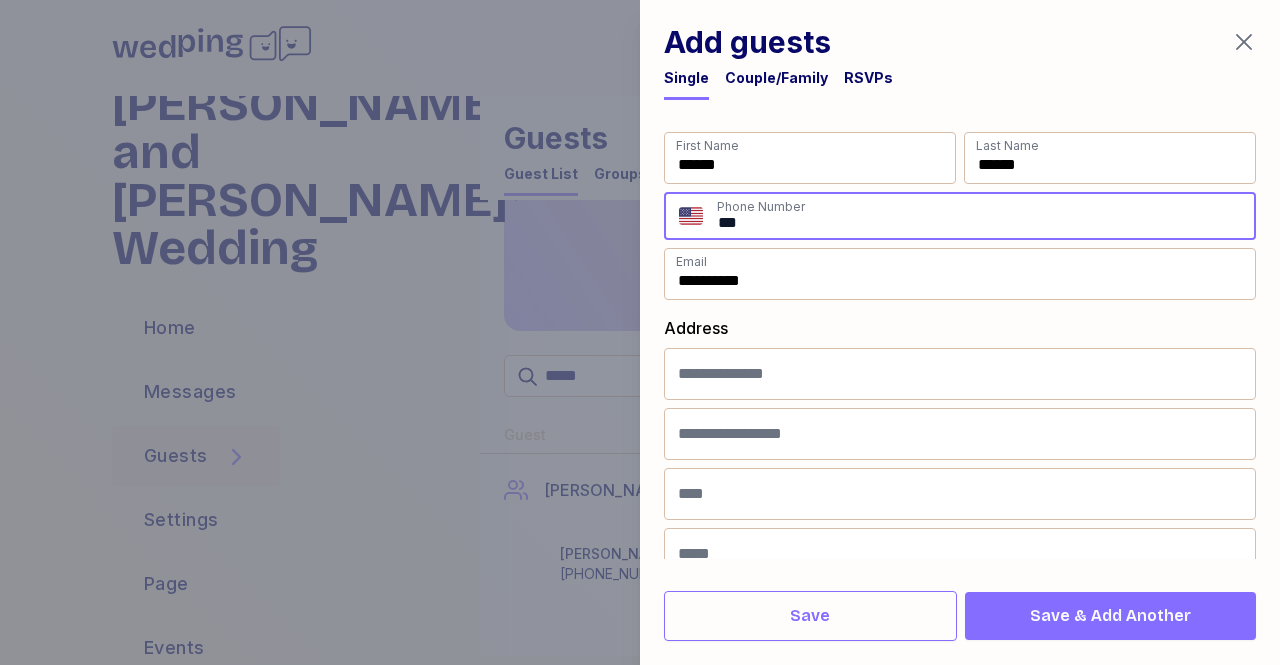 paste on "**********" 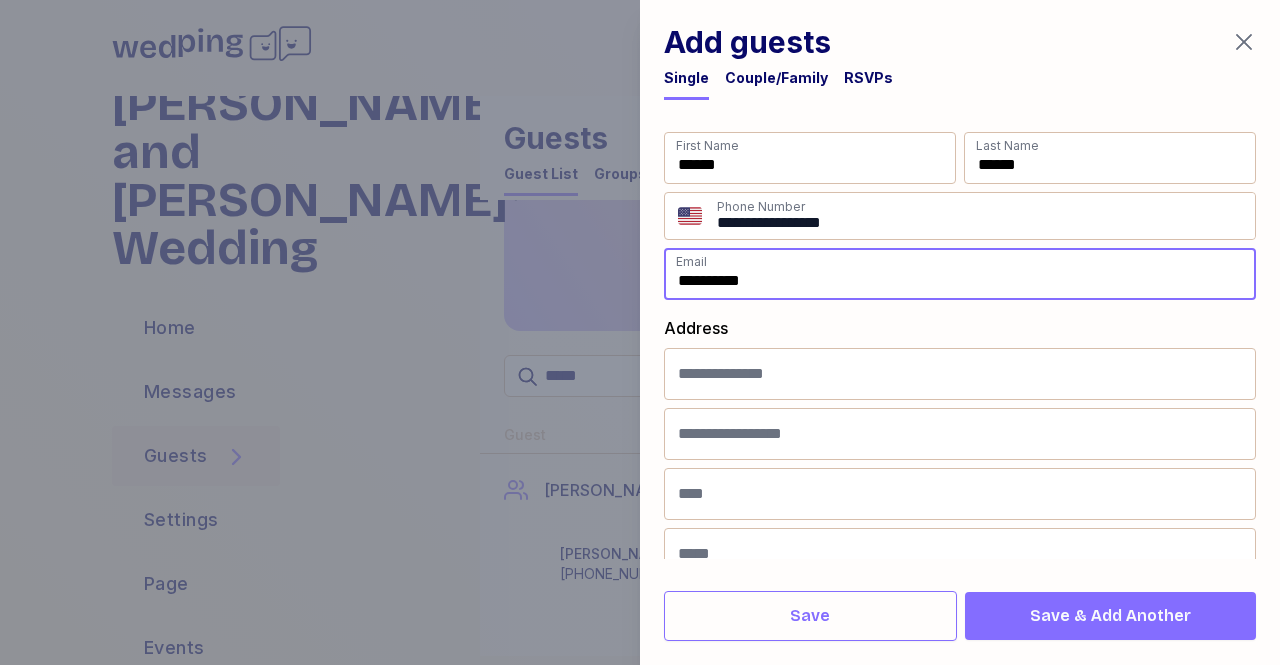 drag, startPoint x: 812, startPoint y: 276, endPoint x: 661, endPoint y: 279, distance: 151.0298 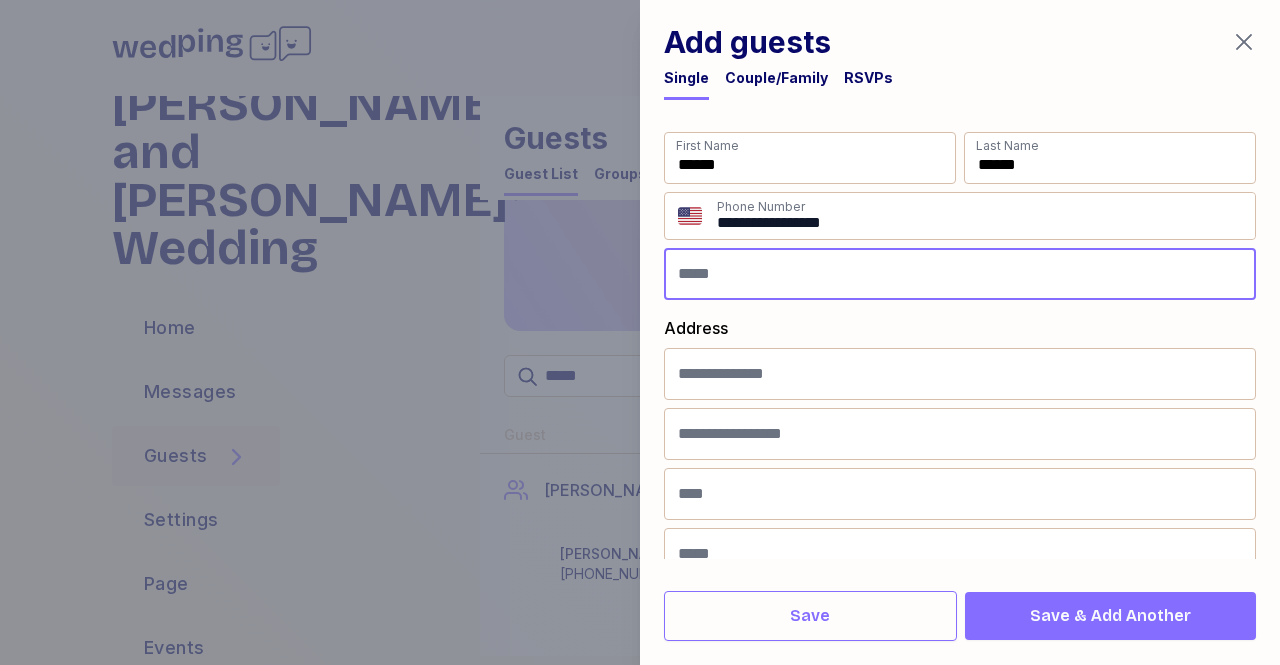 type 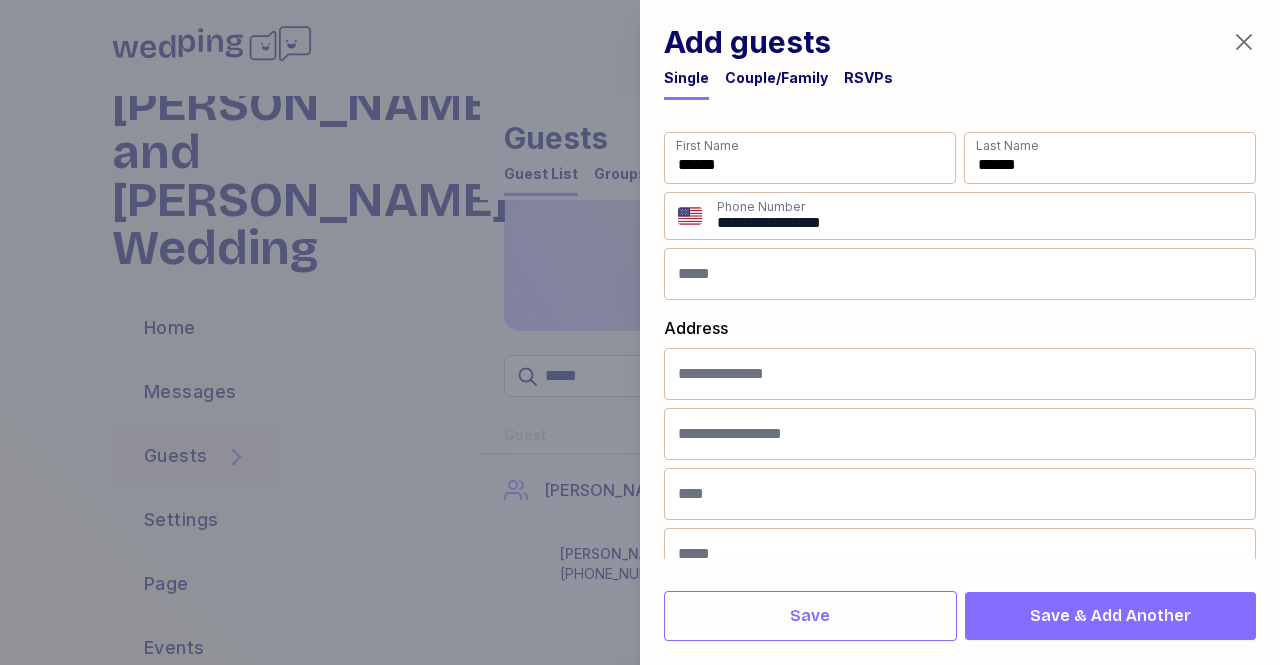 click on "Couple/Family" at bounding box center (776, 84) 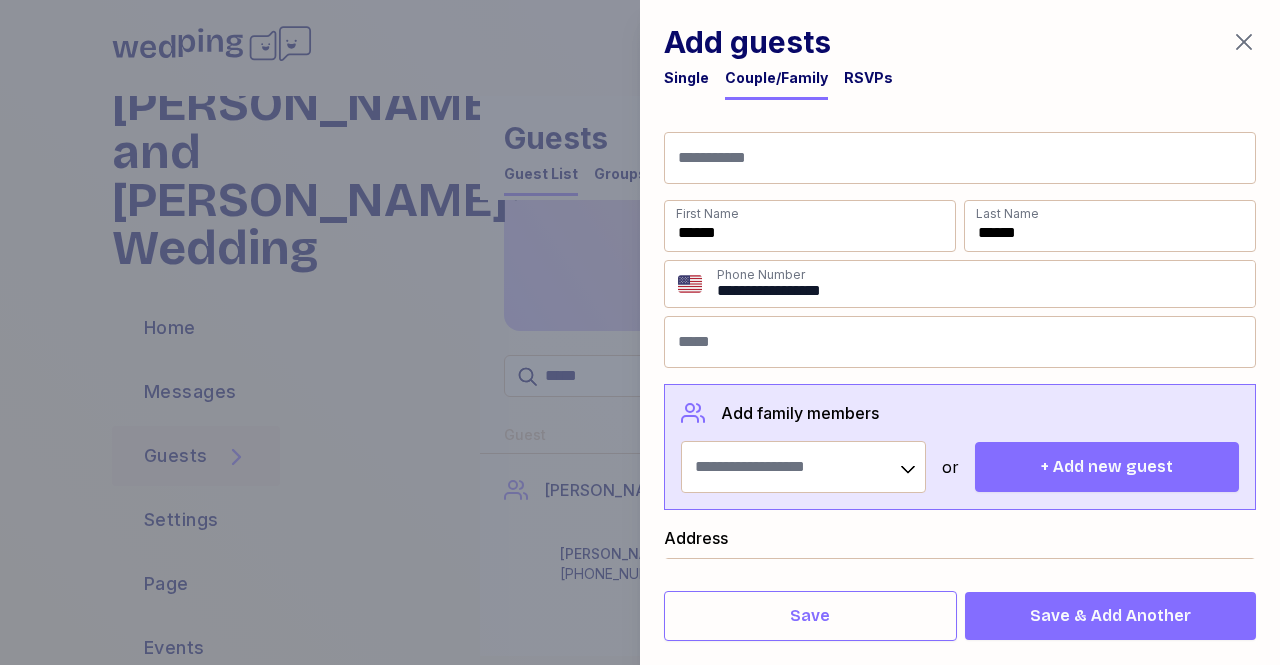 click on "+ Add new guest" at bounding box center [1107, 467] 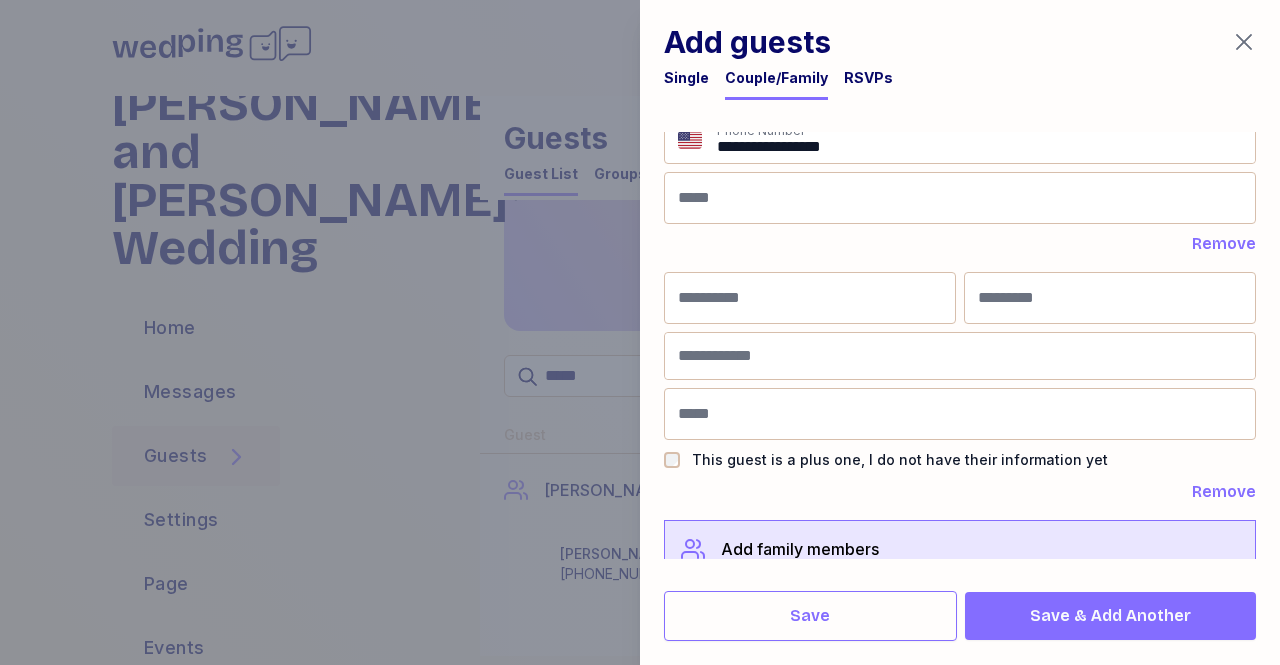 scroll, scrollTop: 174, scrollLeft: 0, axis: vertical 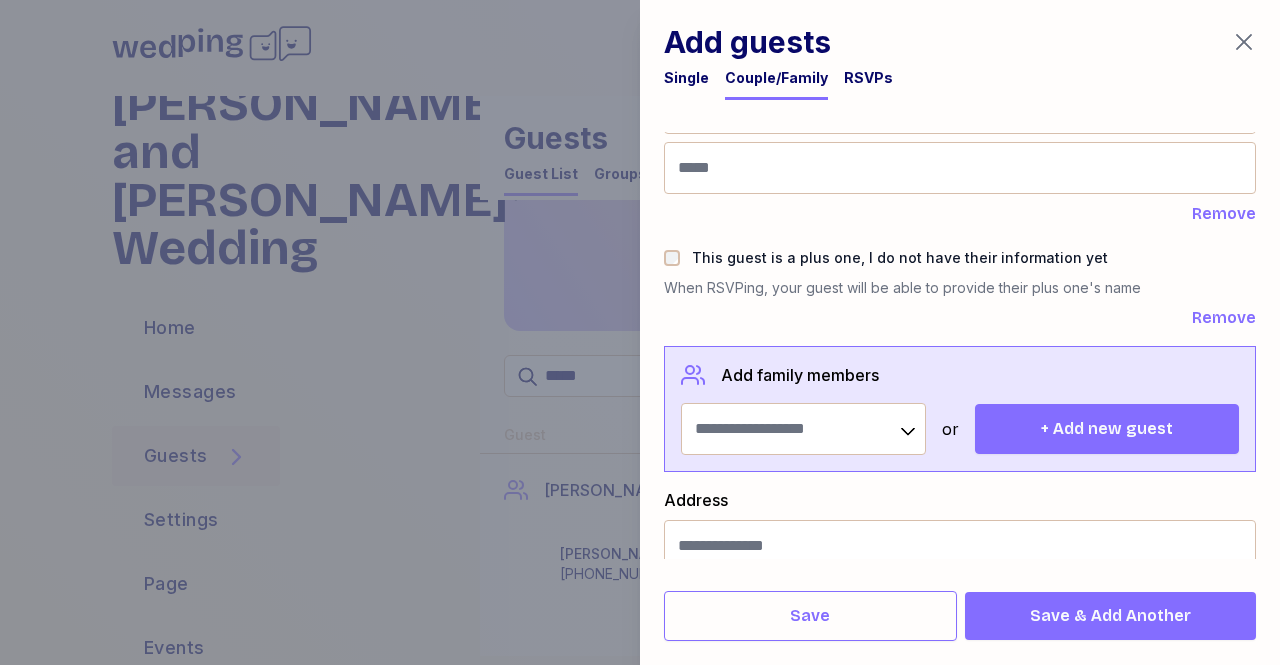 click on "+ Add new guest" at bounding box center [1107, 429] 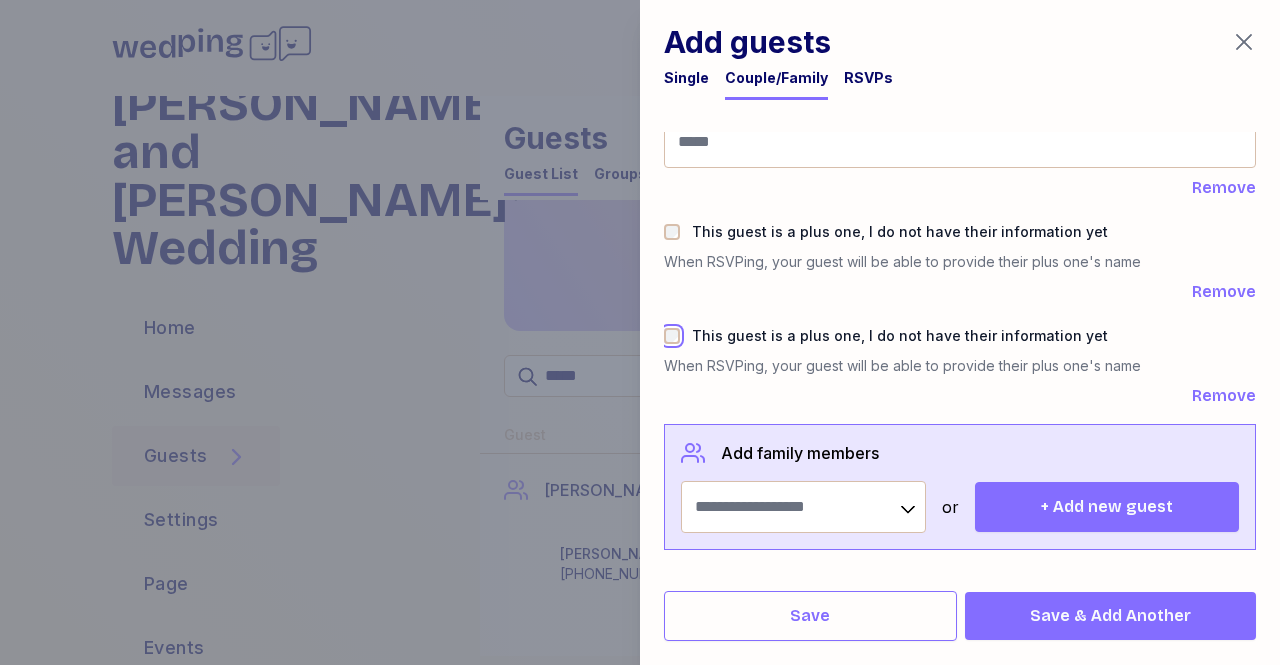 scroll, scrollTop: 205, scrollLeft: 0, axis: vertical 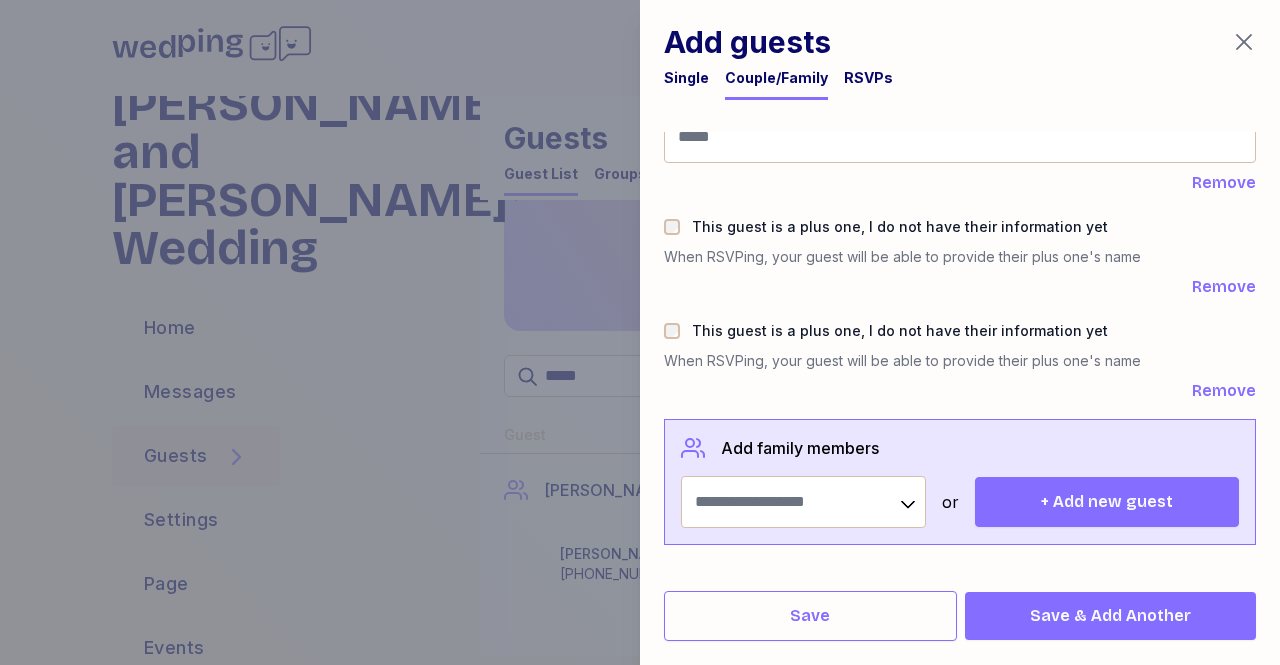 click on "+ Add new guest" at bounding box center (1107, 502) 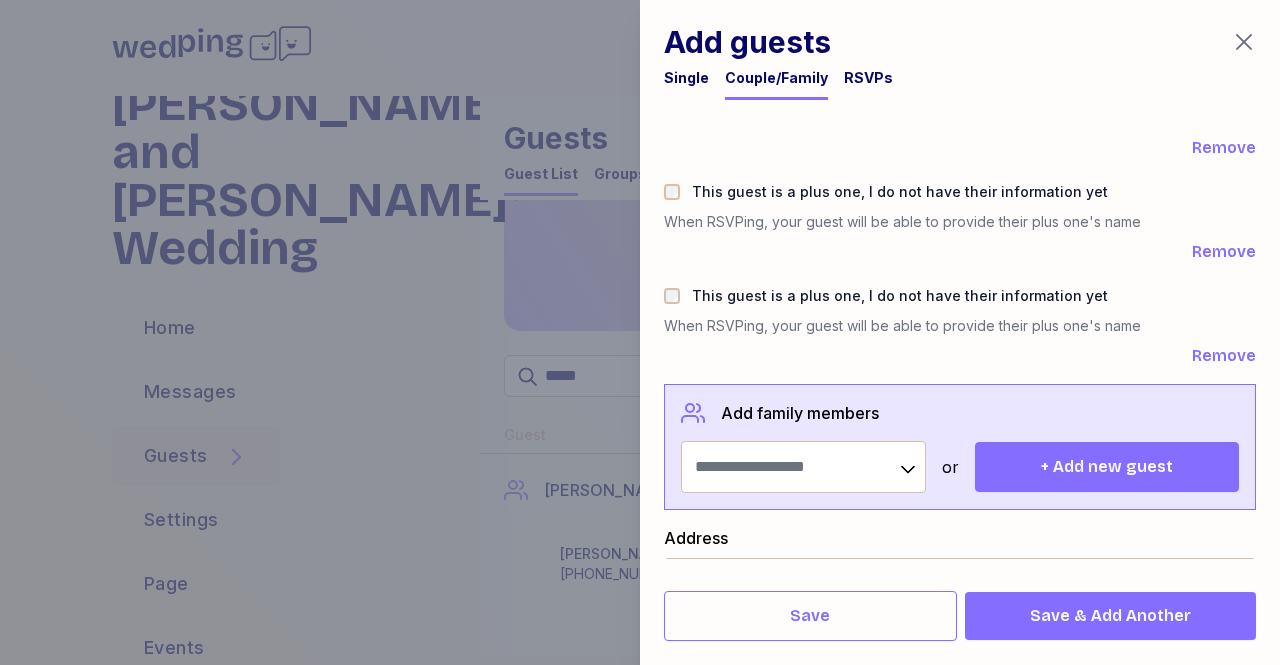 click on "+ Add new guest" at bounding box center (1107, 467) 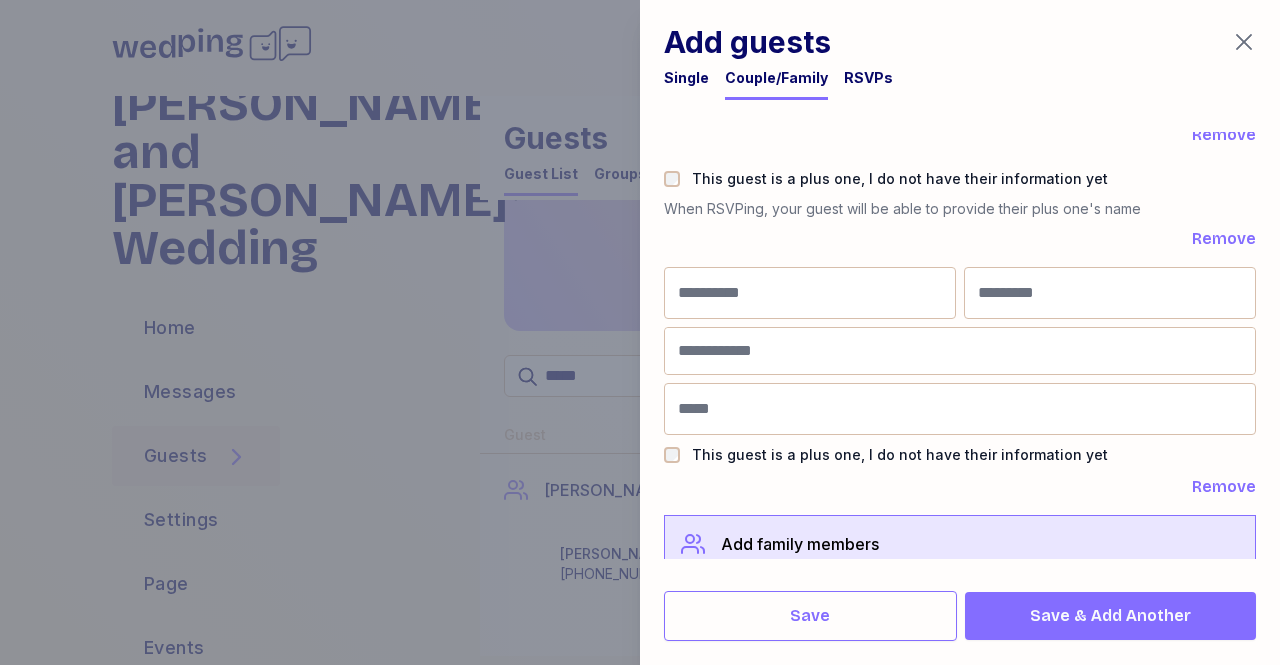 scroll, scrollTop: 490, scrollLeft: 0, axis: vertical 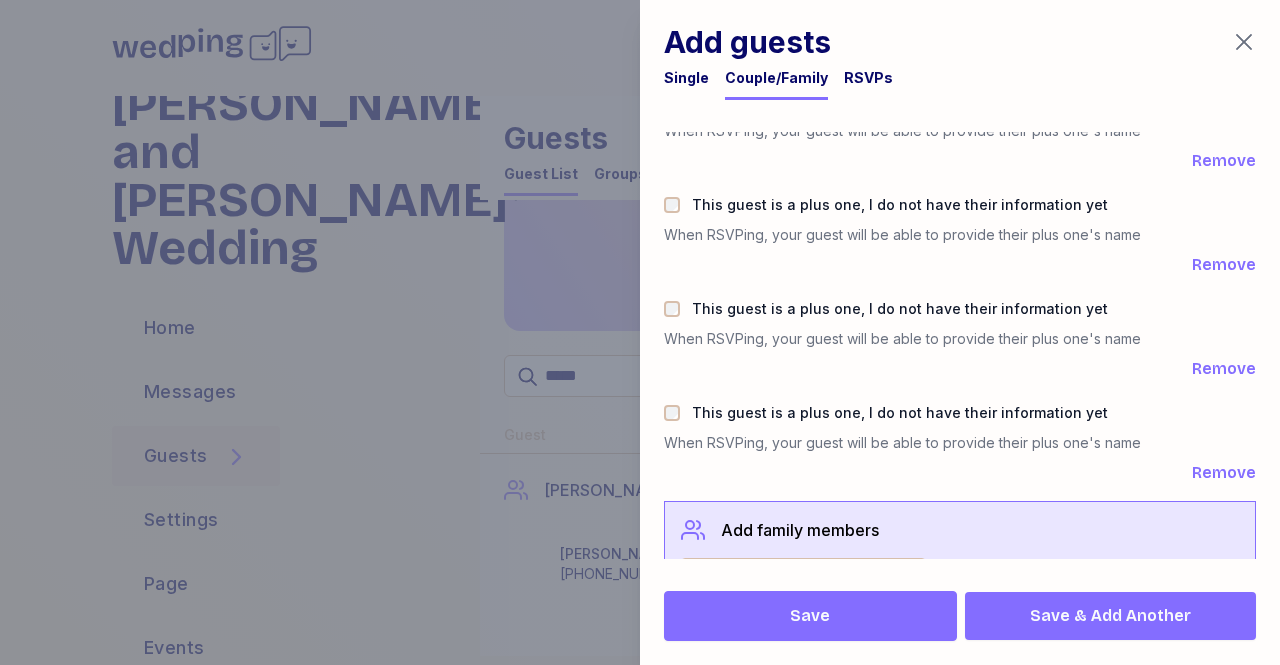click on "Save" at bounding box center [810, 616] 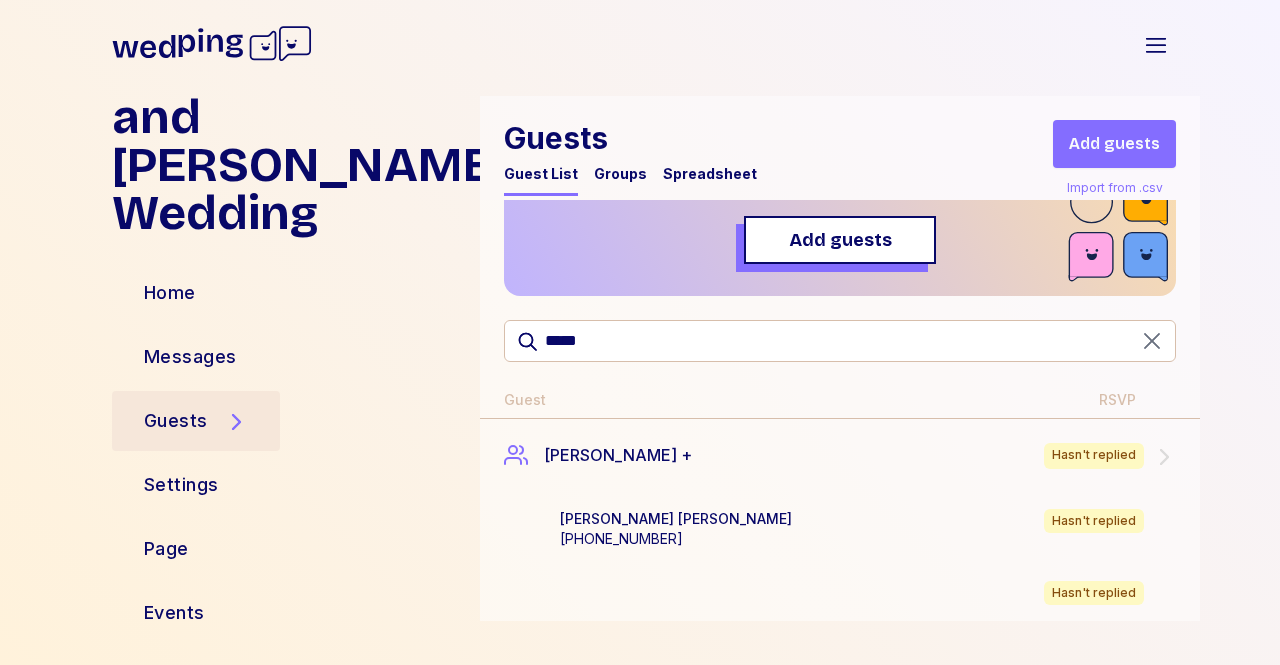 scroll, scrollTop: 165, scrollLeft: 0, axis: vertical 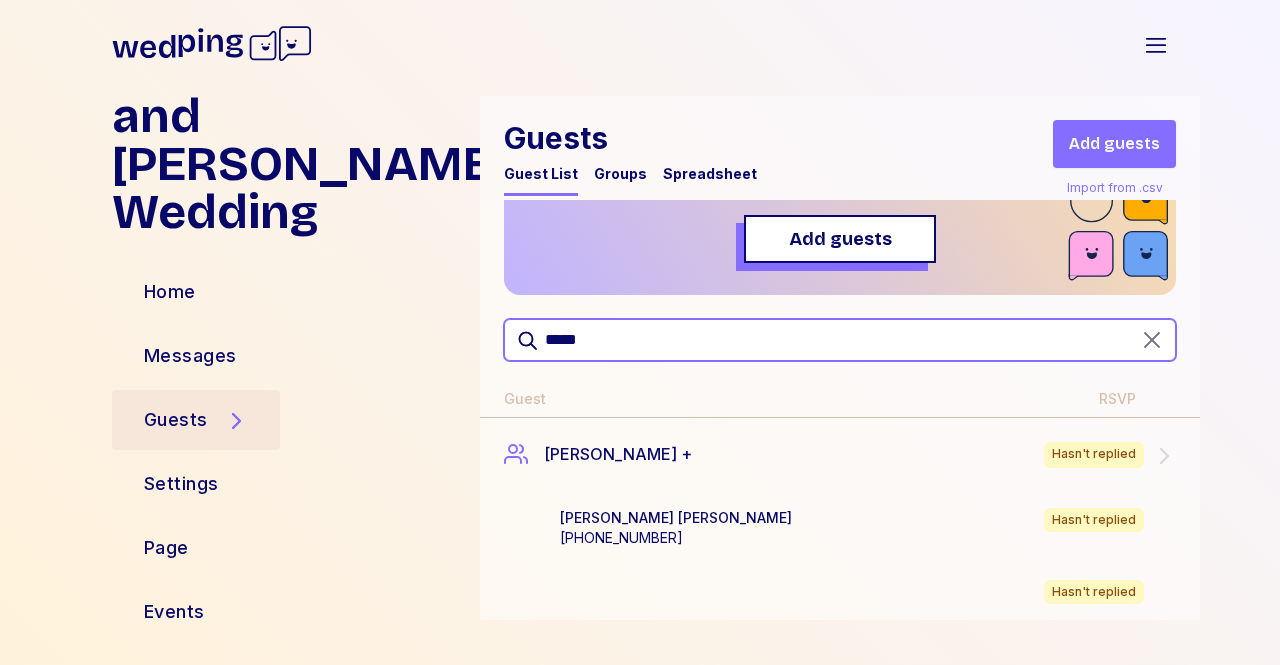 drag, startPoint x: 700, startPoint y: 332, endPoint x: 575, endPoint y: 320, distance: 125.57468 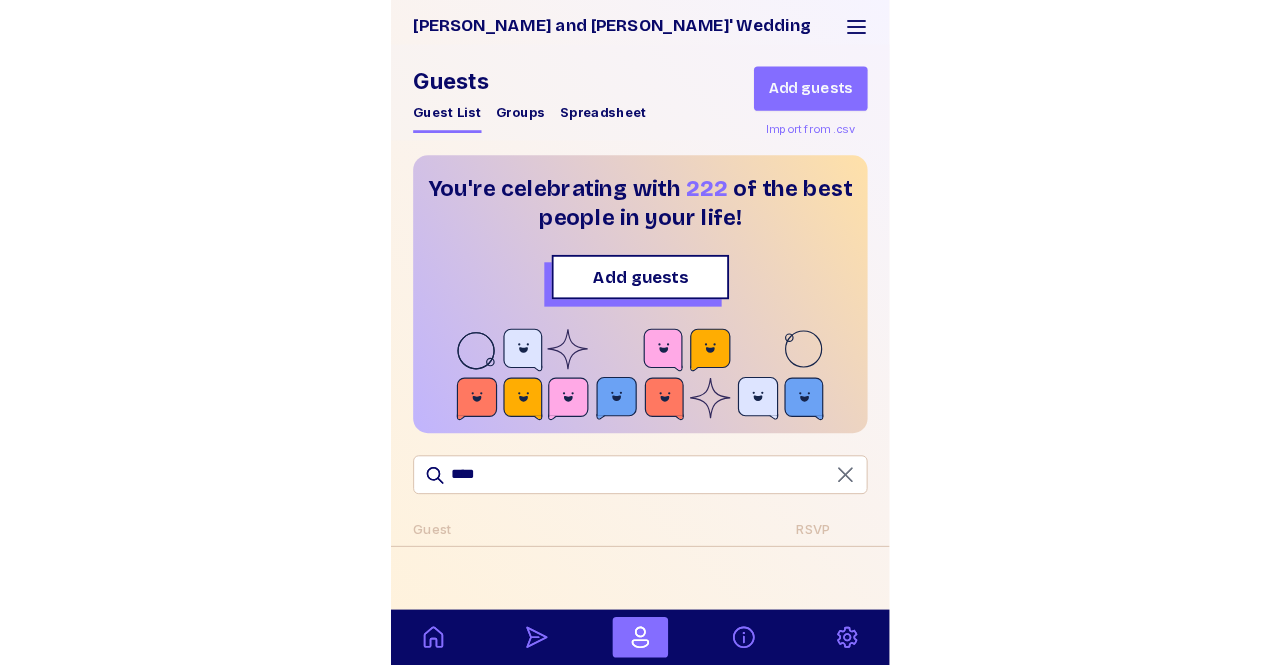scroll, scrollTop: 0, scrollLeft: 0, axis: both 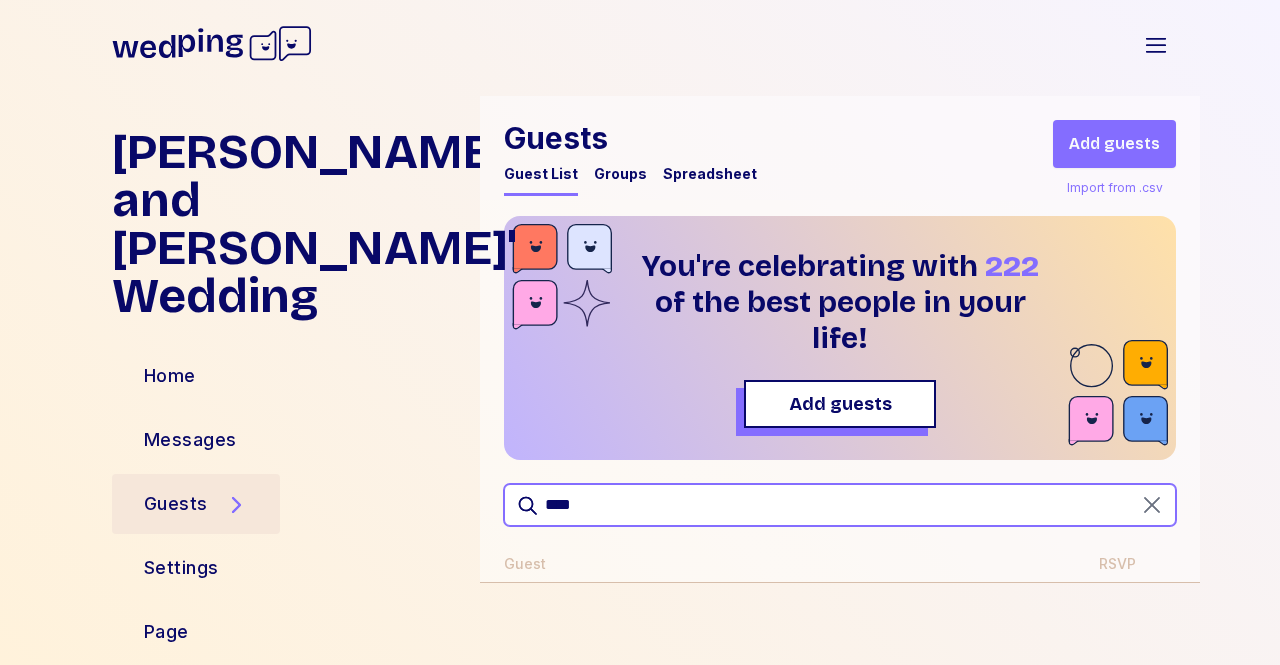 drag, startPoint x: 653, startPoint y: 522, endPoint x: 520, endPoint y: 502, distance: 134.49535 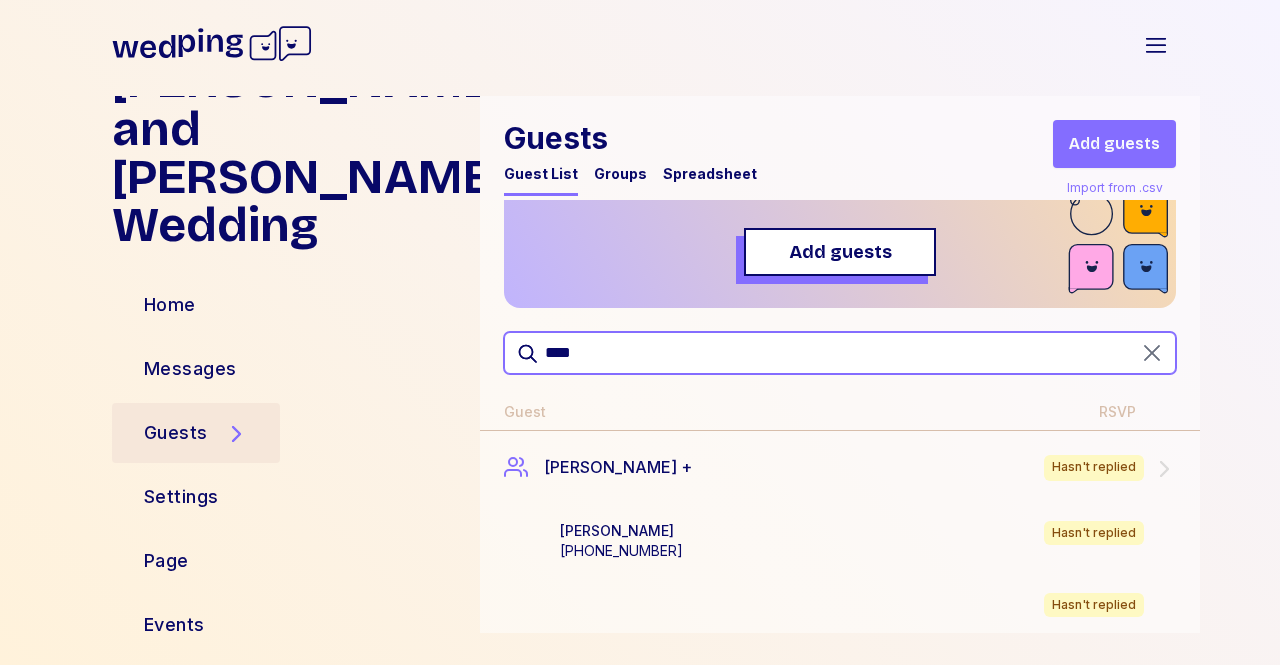 scroll, scrollTop: 165, scrollLeft: 0, axis: vertical 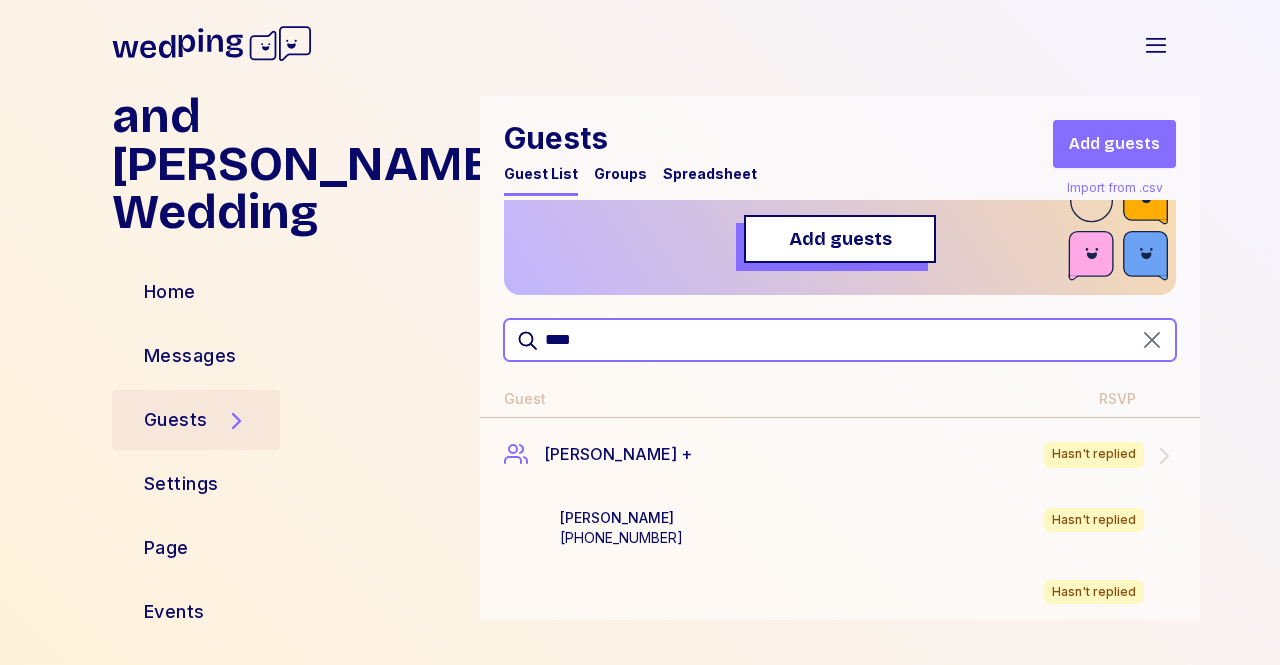 type on "****" 